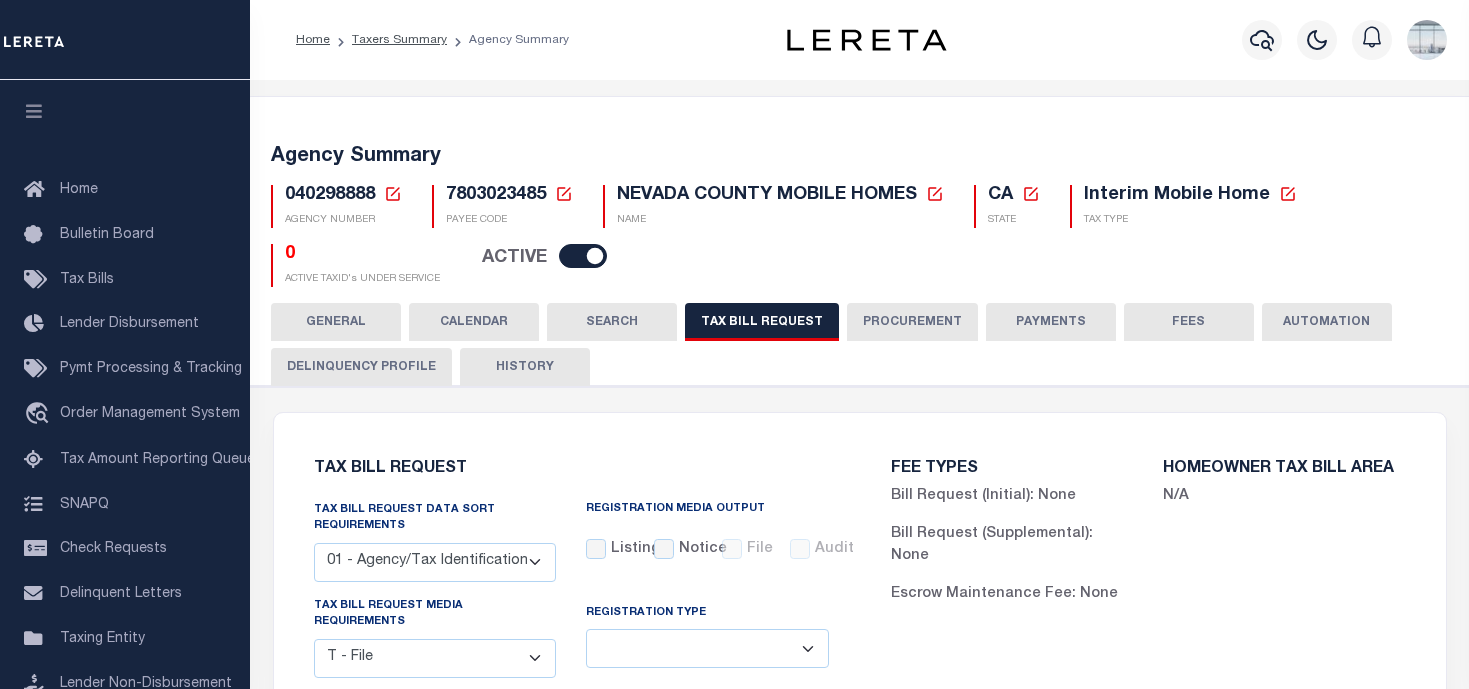 select on "22" 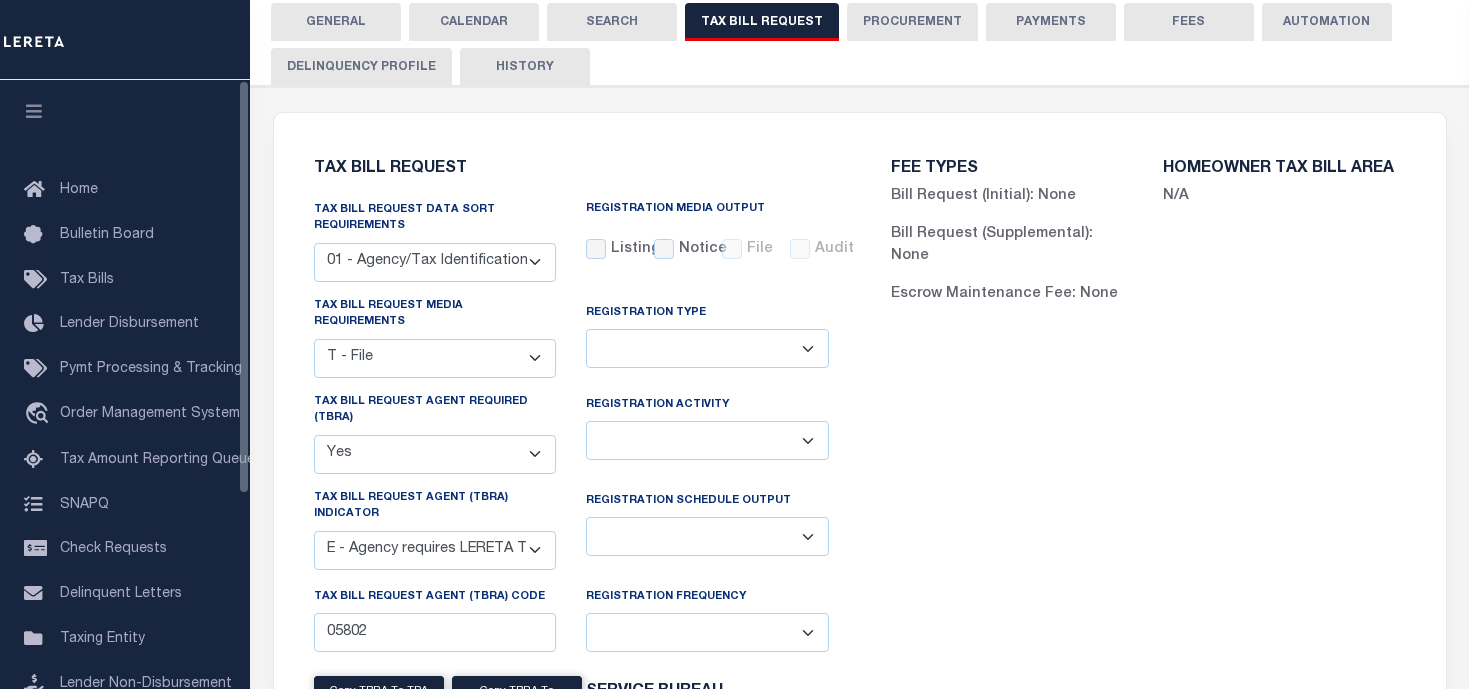 scroll, scrollTop: 0, scrollLeft: 0, axis: both 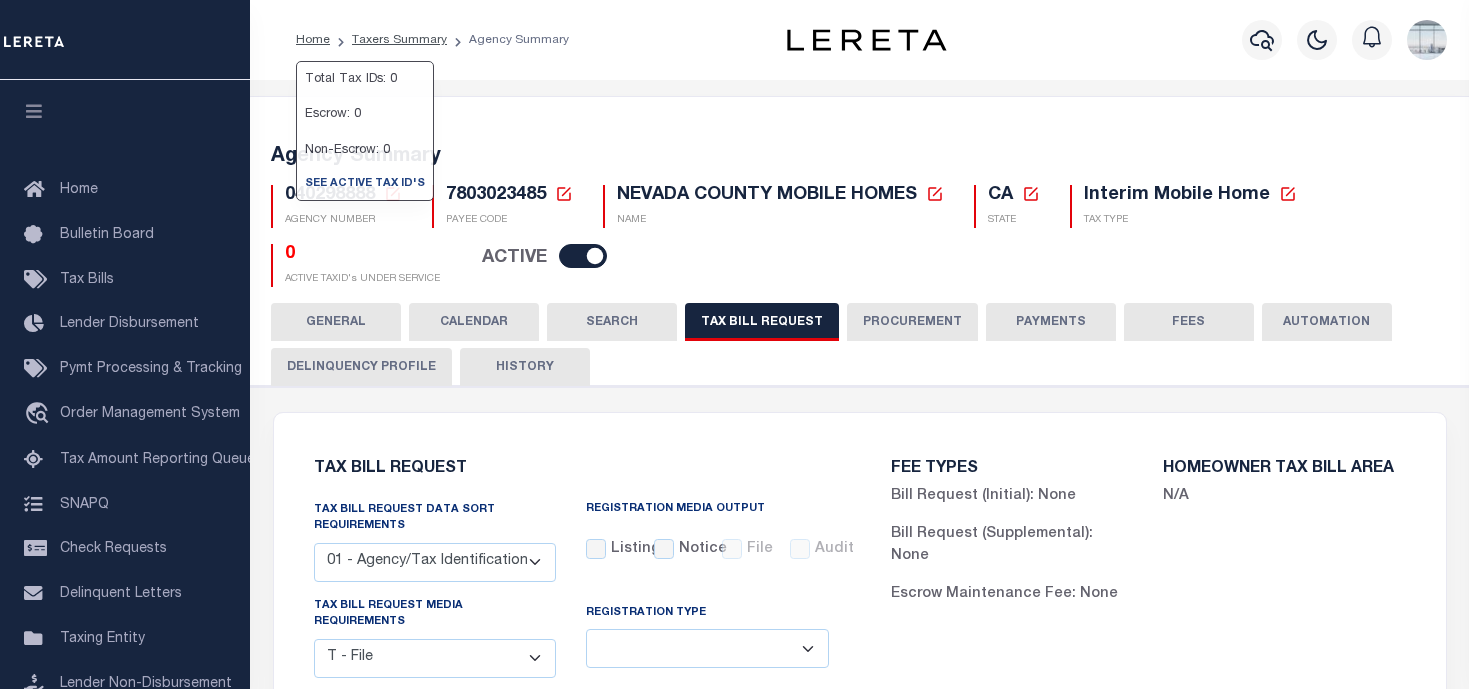 click on "Agency Summary
040298888
Agency Number
Edit Cancel Ok New Agency Number Cancel Ok 7803023485" at bounding box center [860, 212] 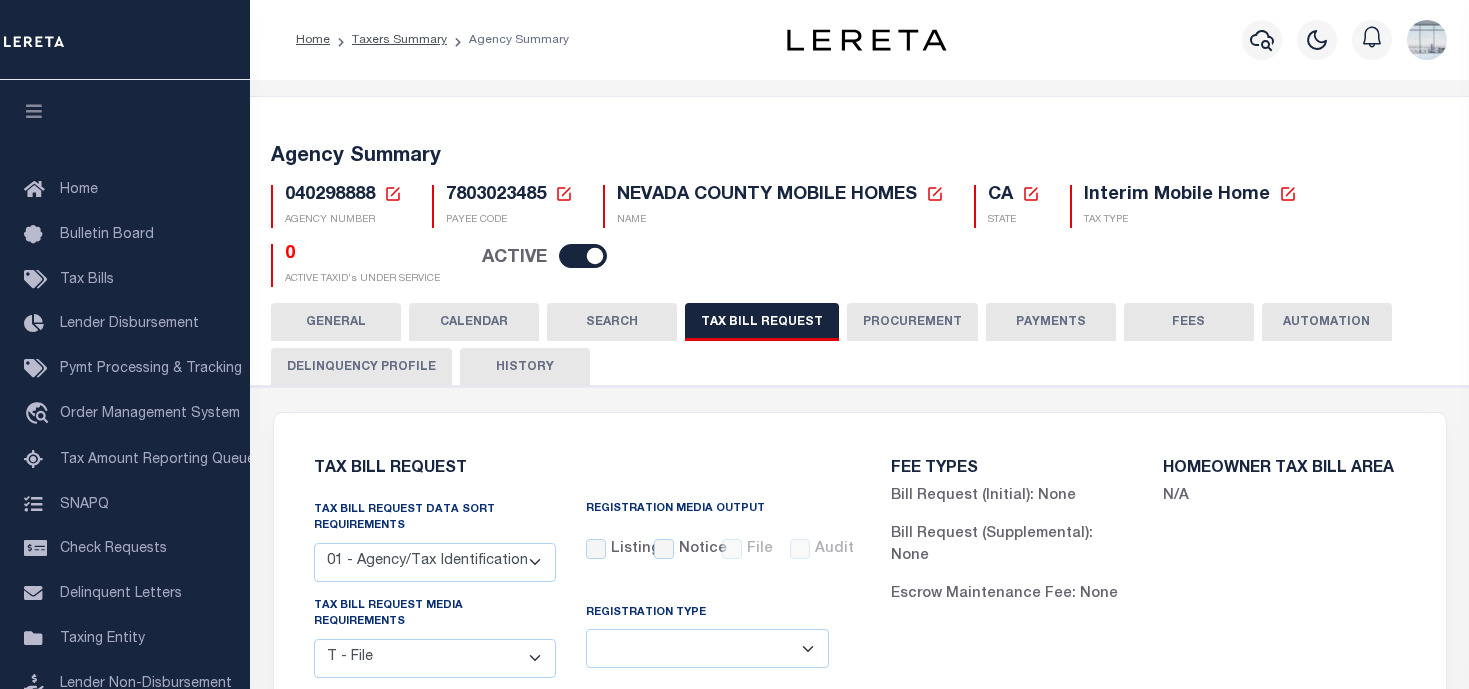 click 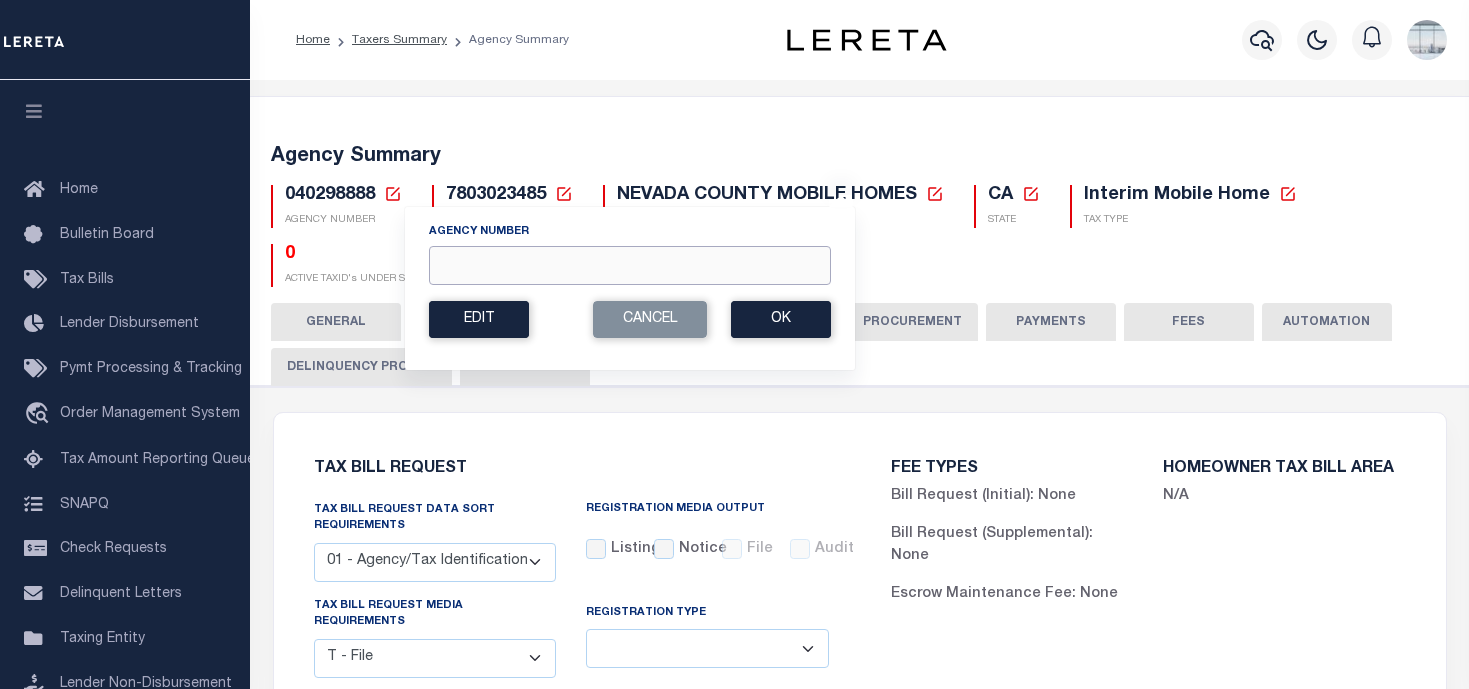 click on "Agency Number" at bounding box center [630, 265] 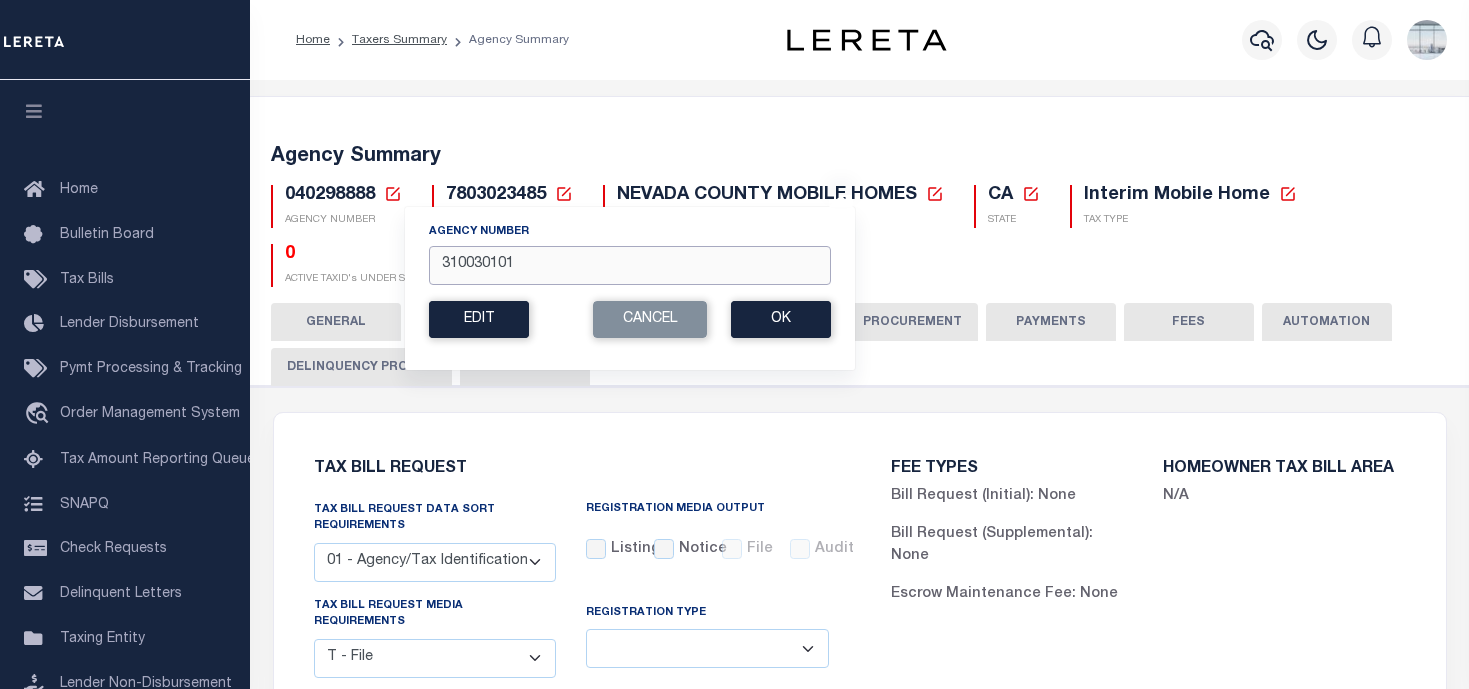 type on "310030101" 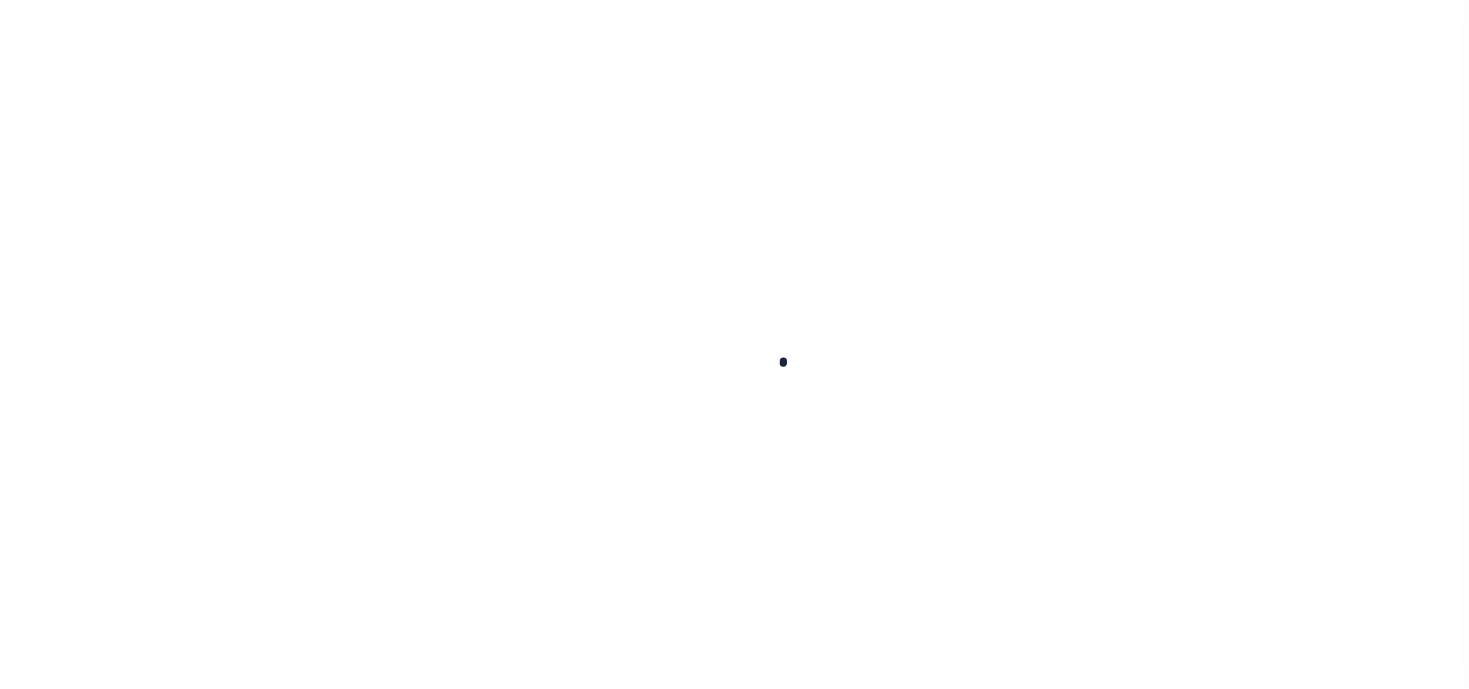 scroll, scrollTop: 0, scrollLeft: 0, axis: both 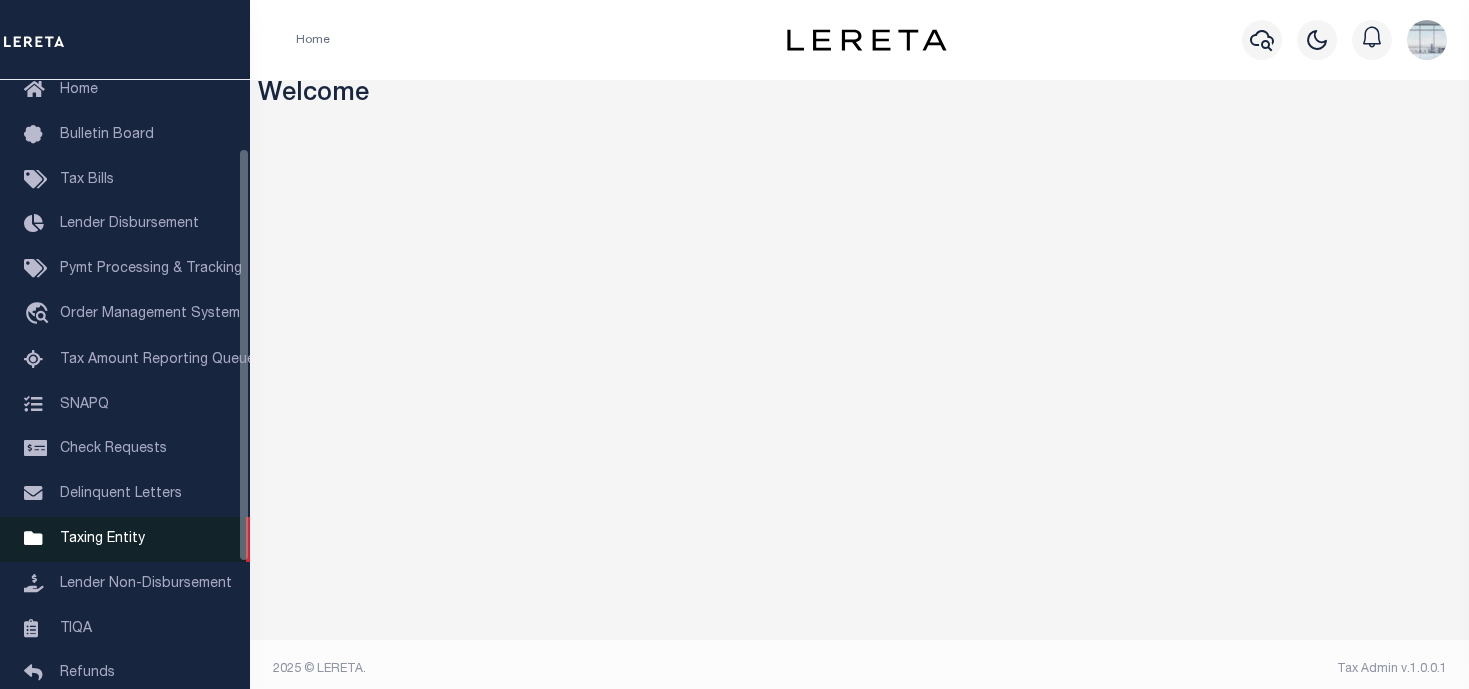 click on "Taxing Entity" at bounding box center (102, 539) 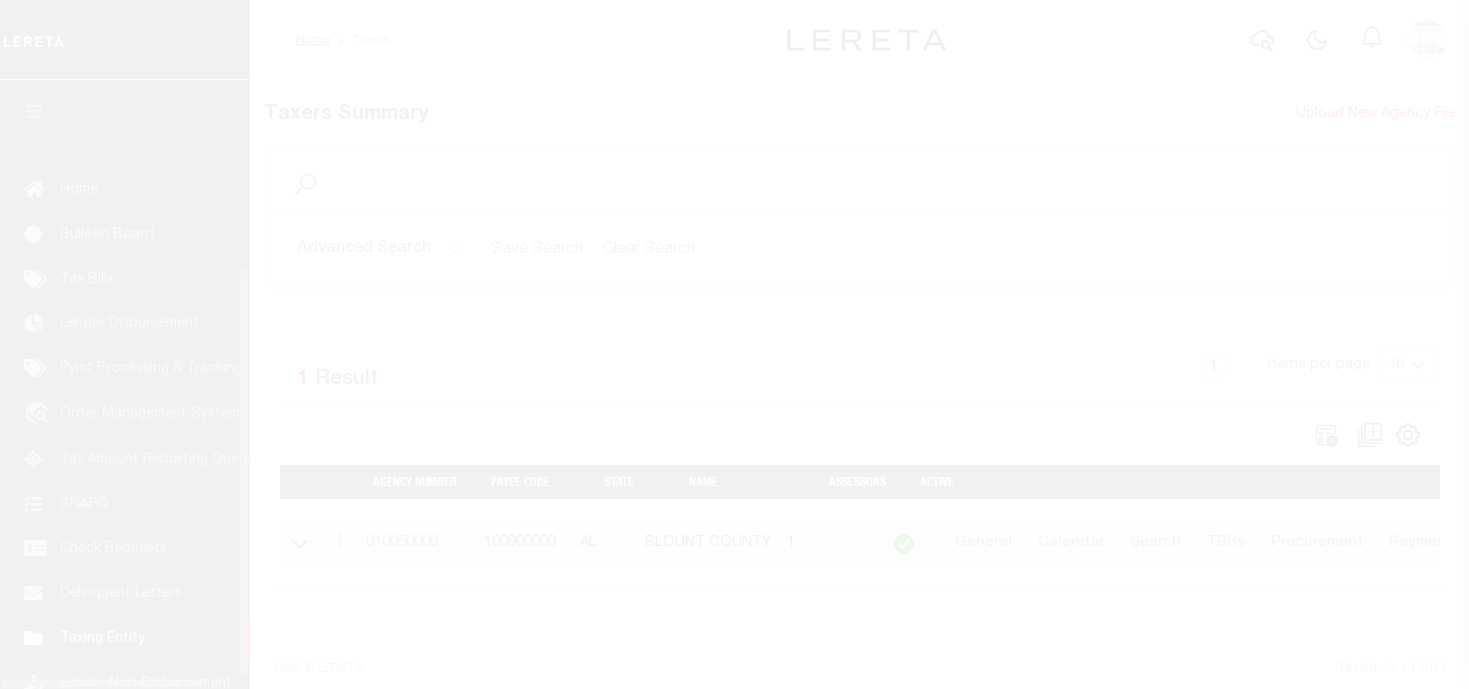 scroll, scrollTop: 0, scrollLeft: 0, axis: both 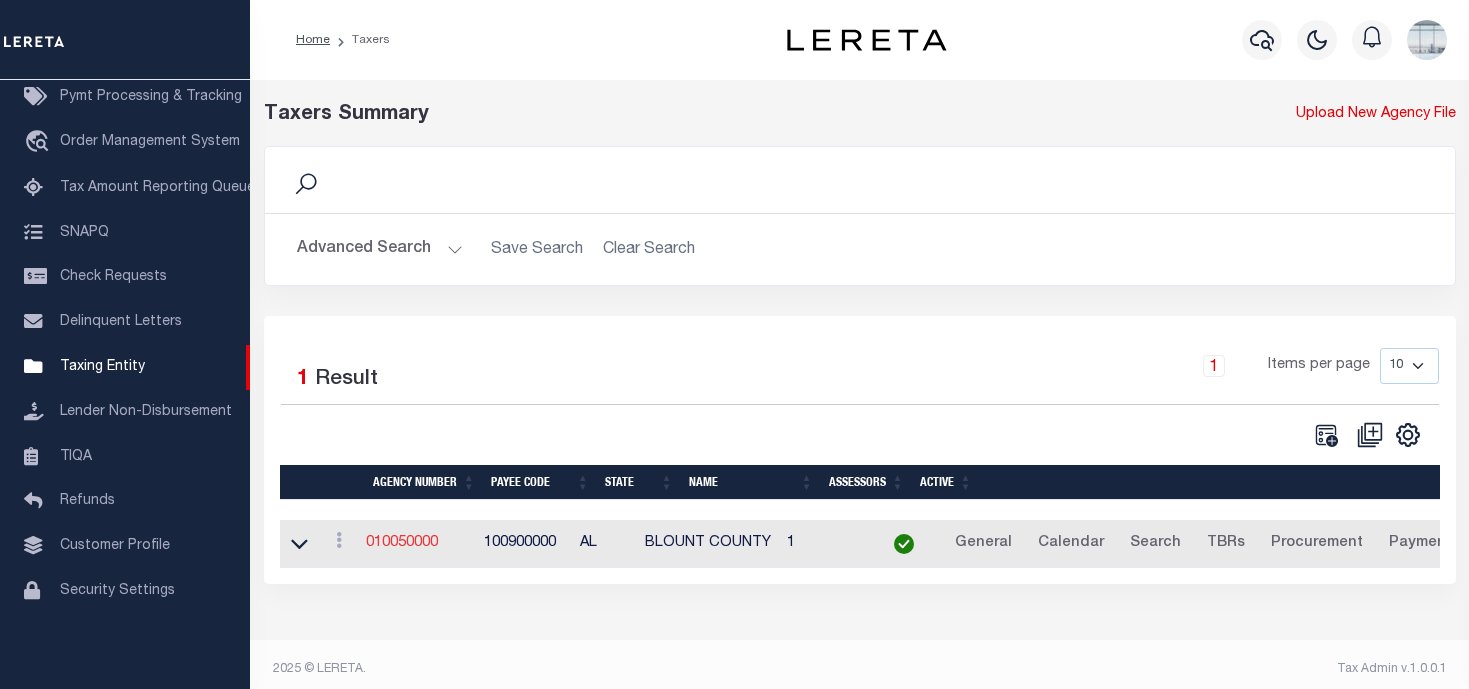 click on "010050000" at bounding box center [402, 543] 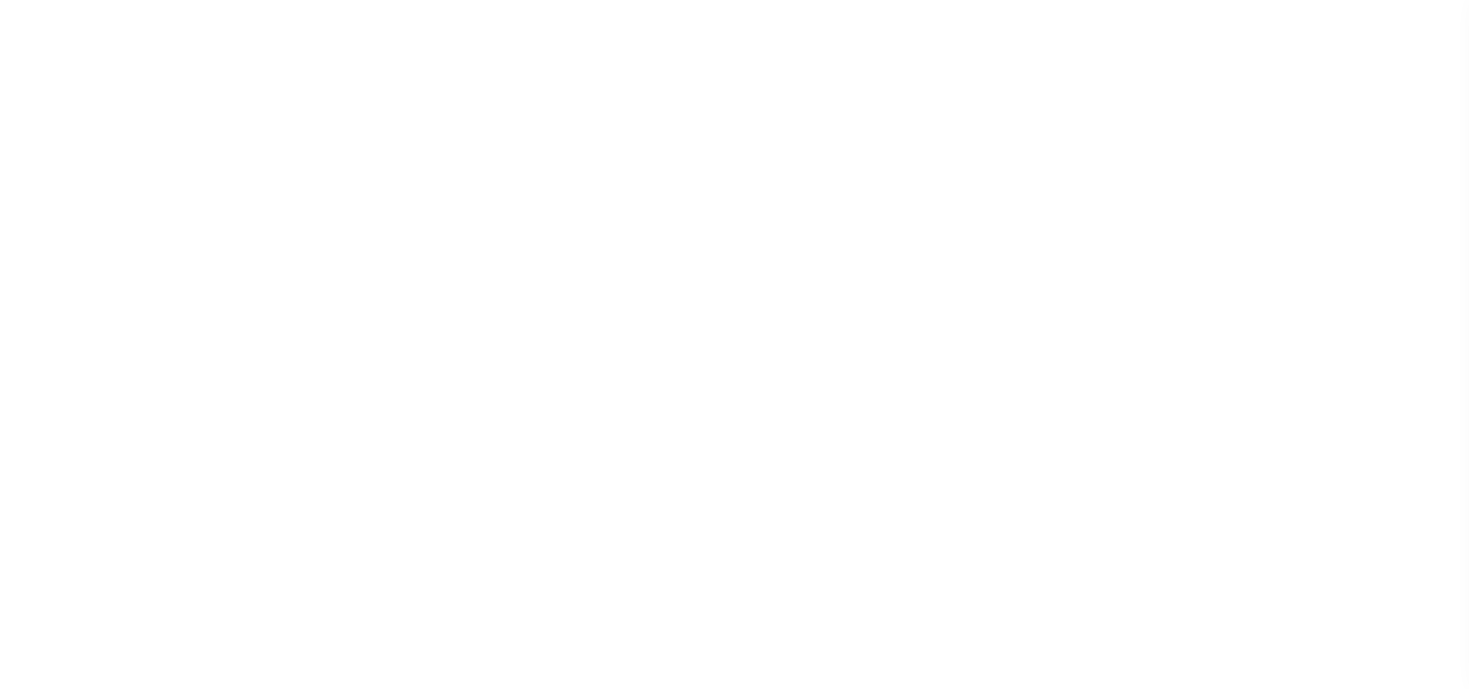 select 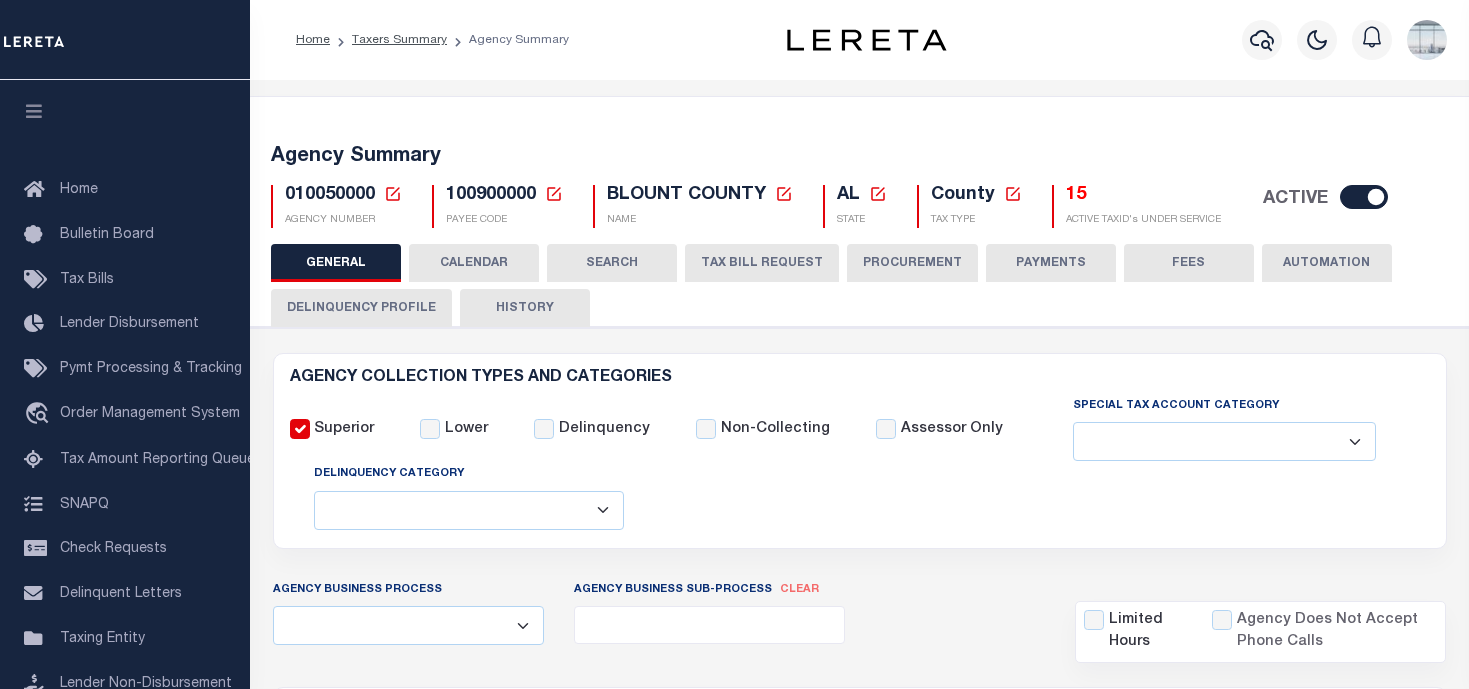click 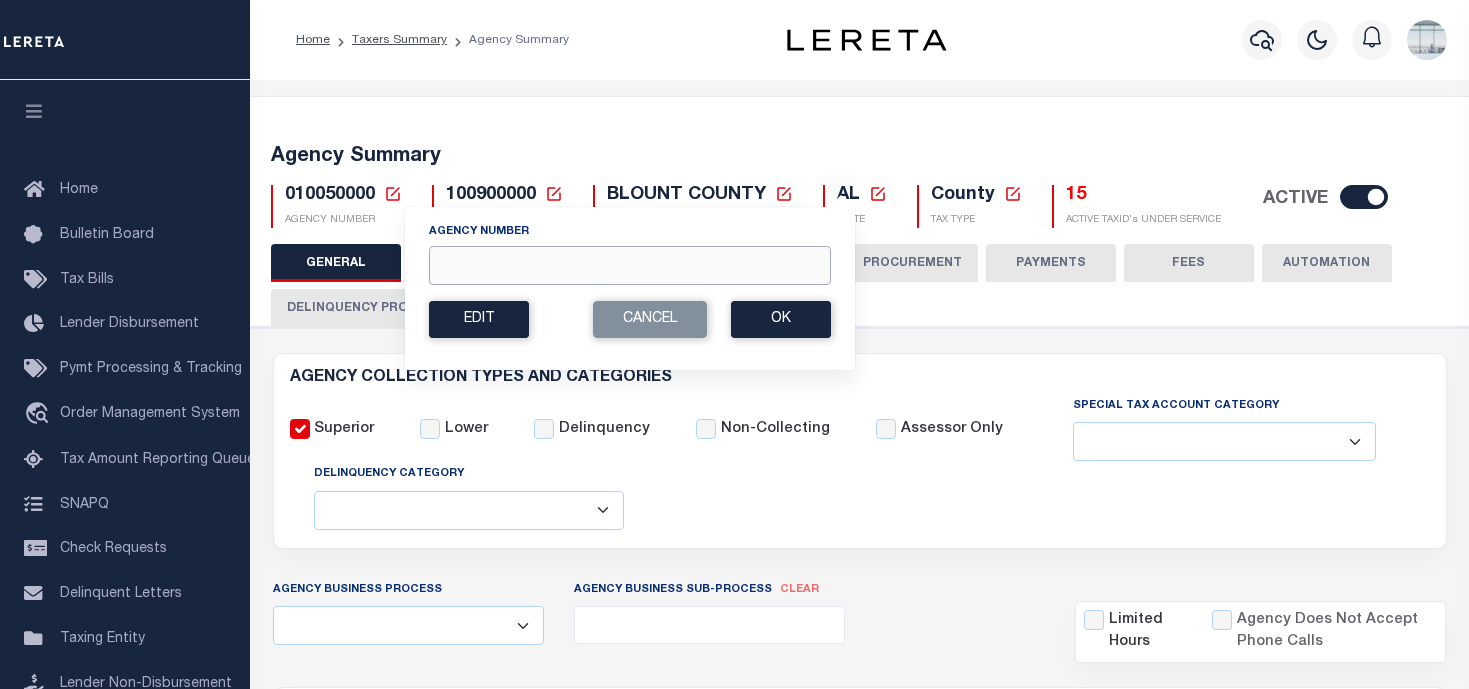 click on "Agency Number" at bounding box center [630, 265] 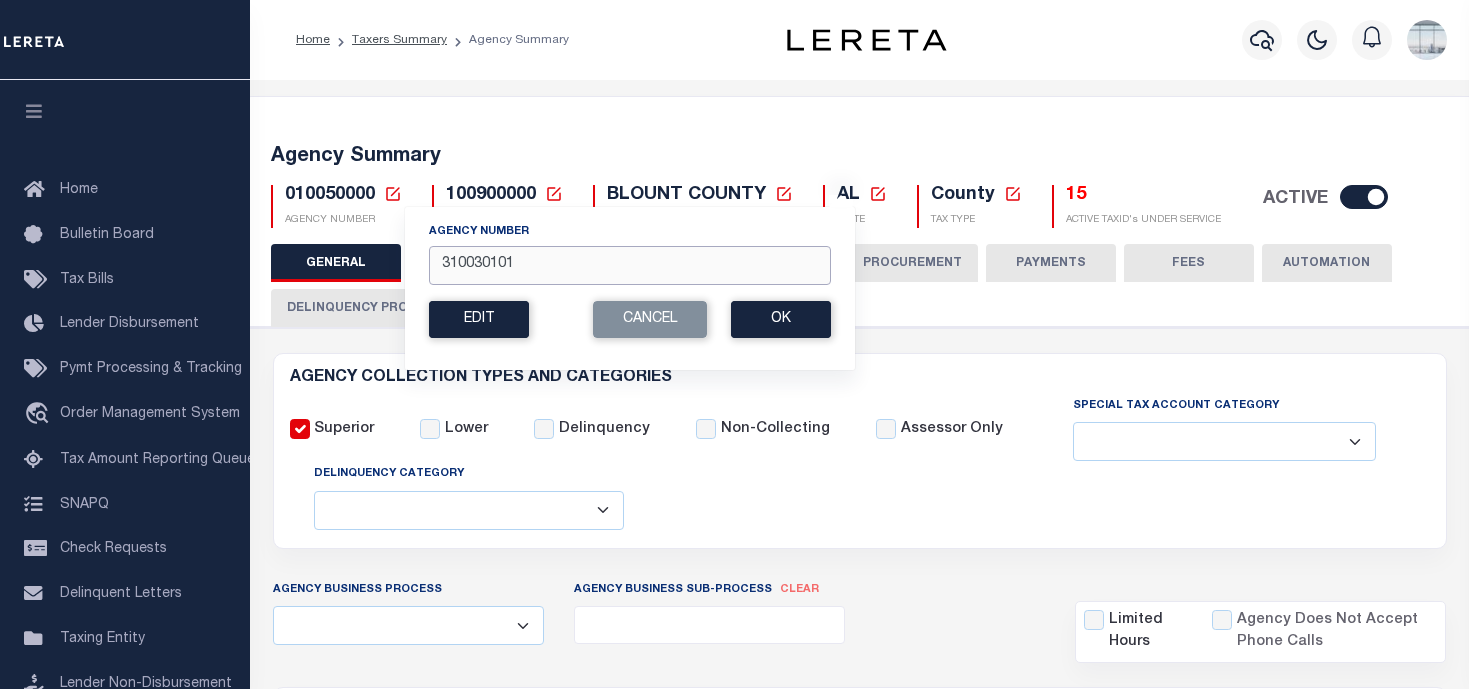 type on "310030101" 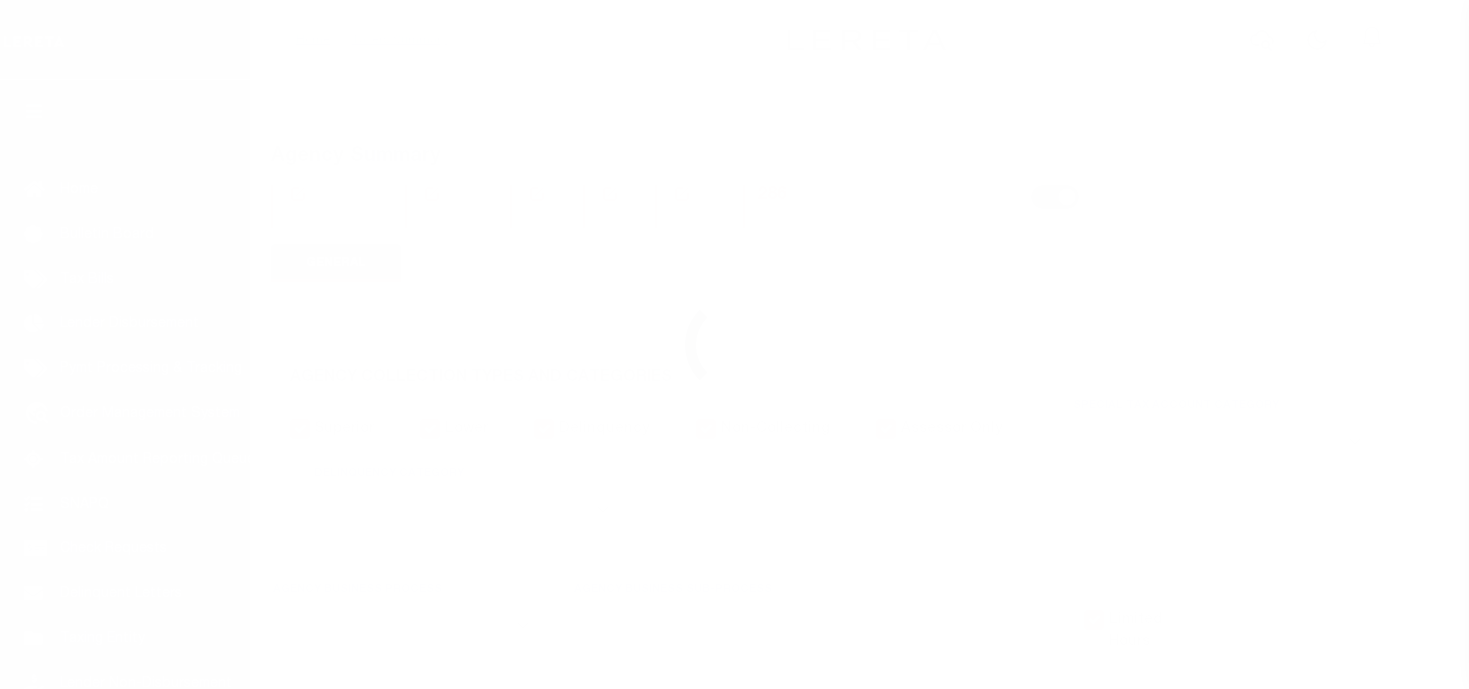 select 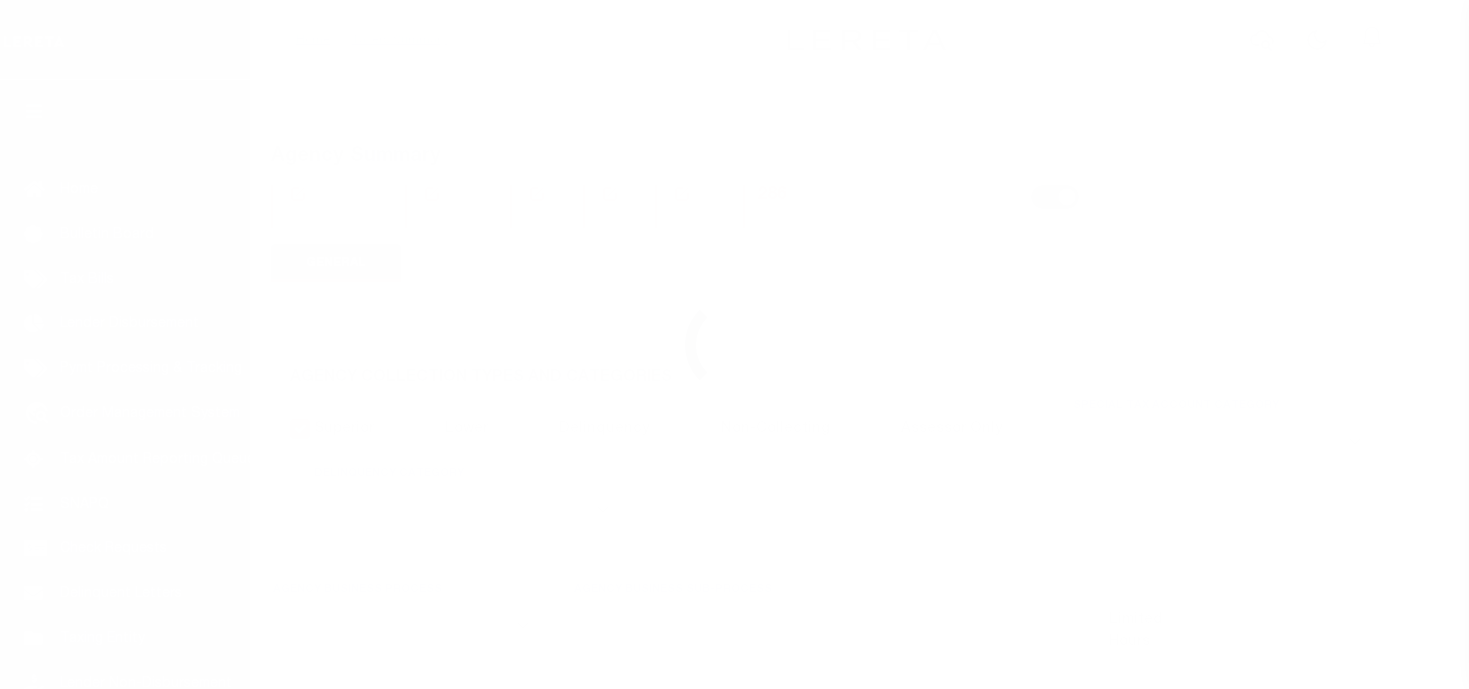 checkbox on "false" 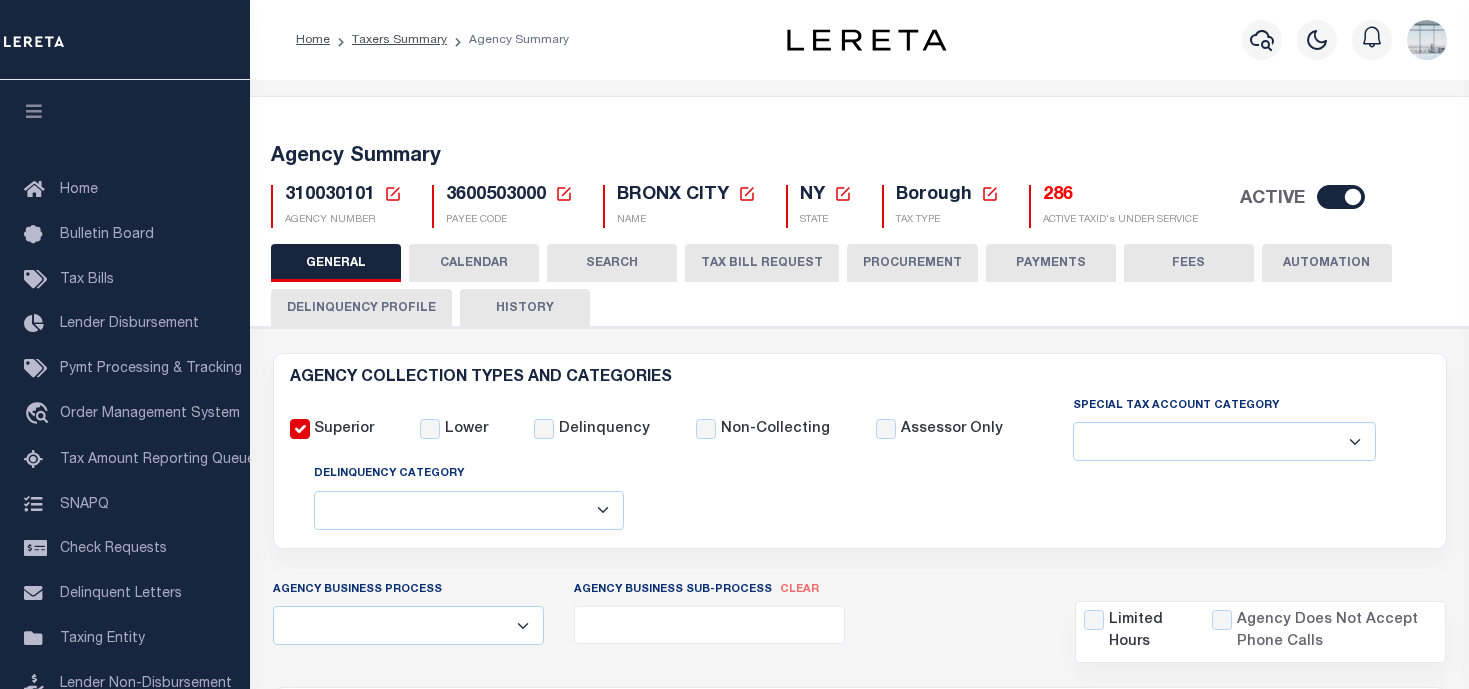 scroll, scrollTop: 0, scrollLeft: 0, axis: both 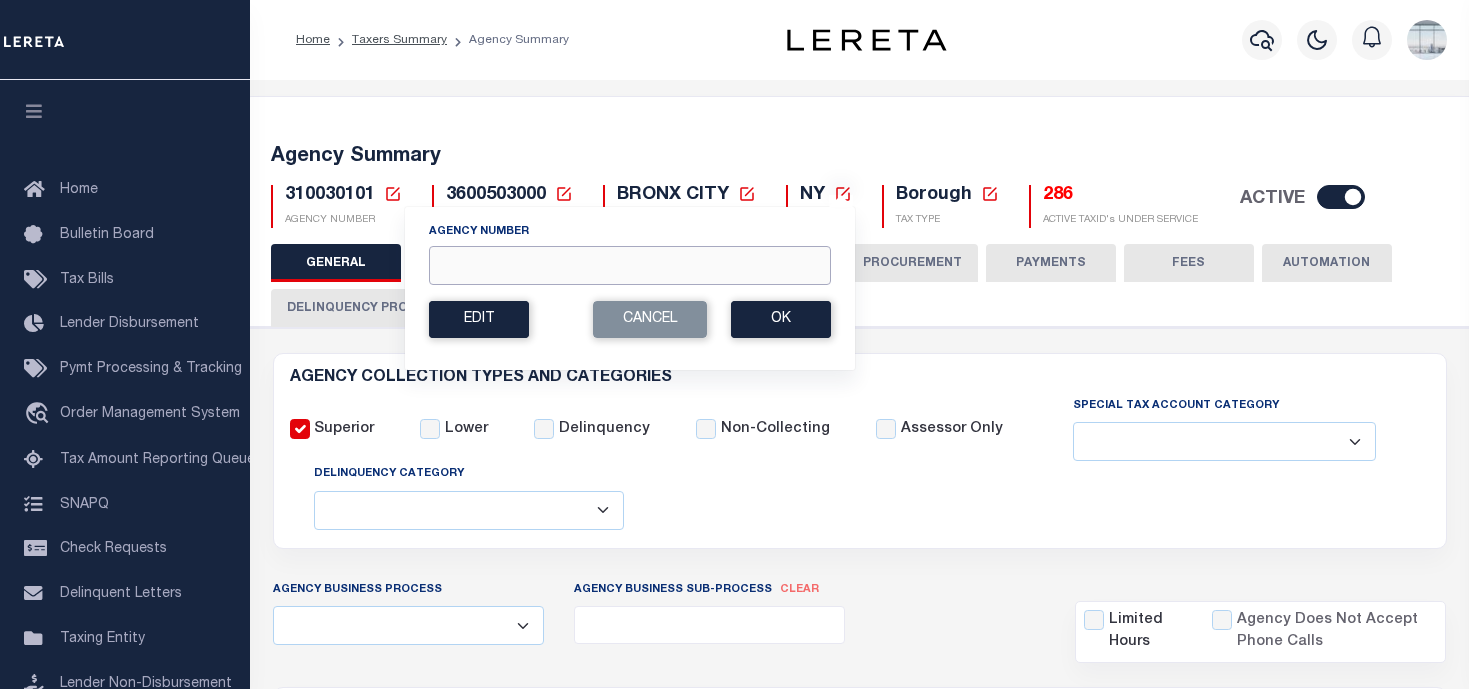 click on "Agency Number" at bounding box center [630, 265] 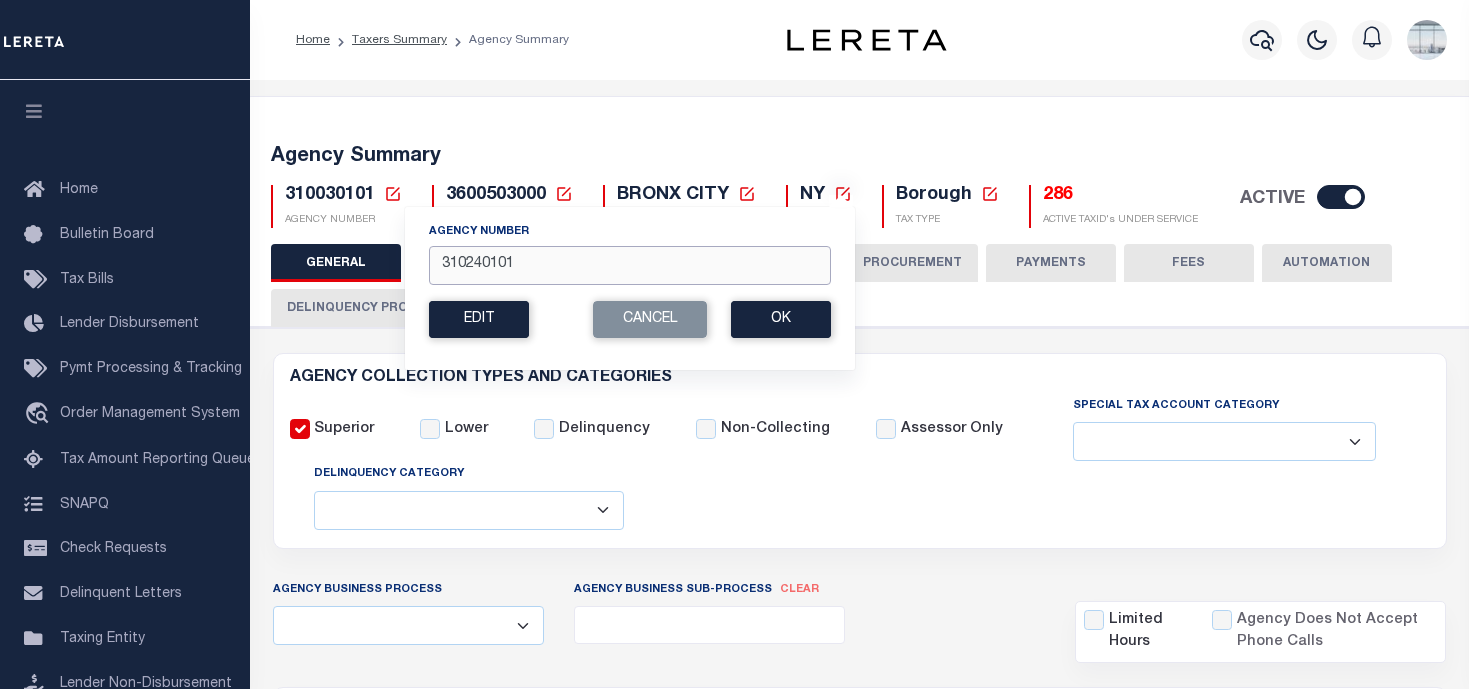type on "310240101" 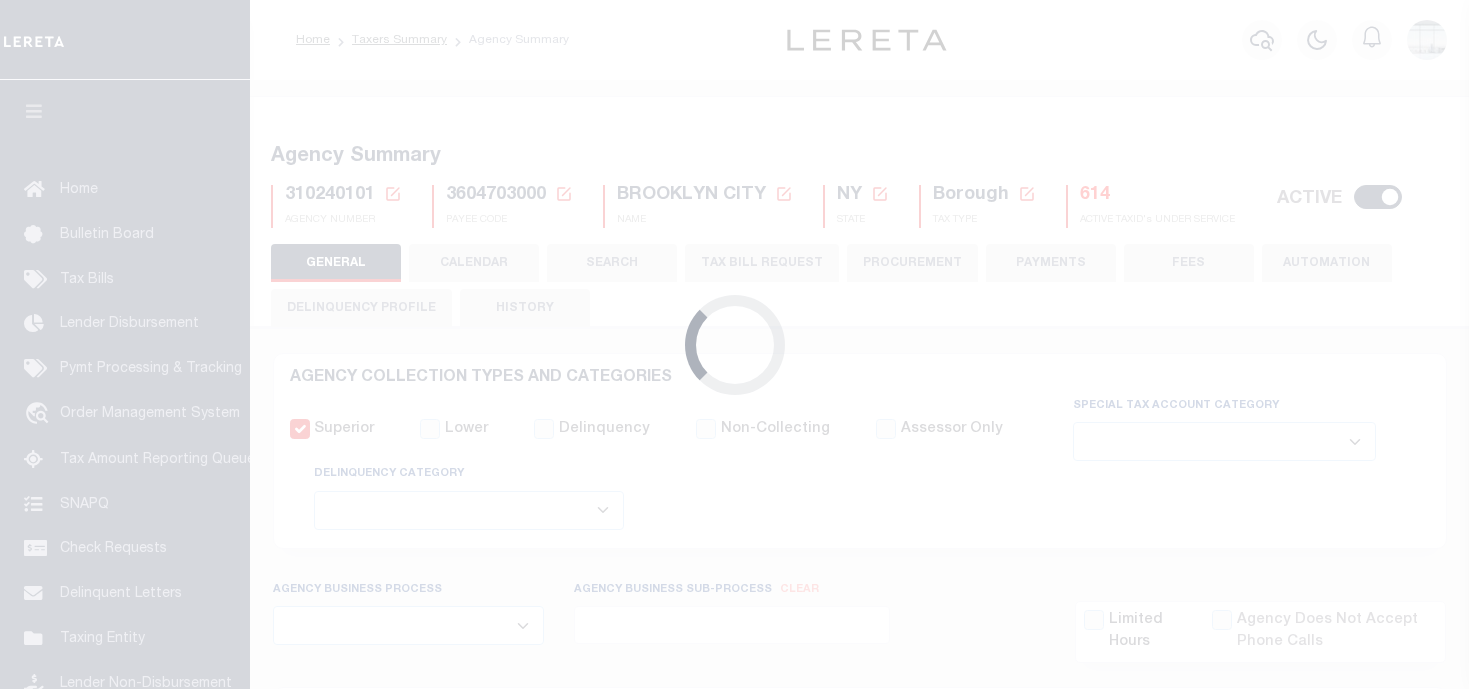 select 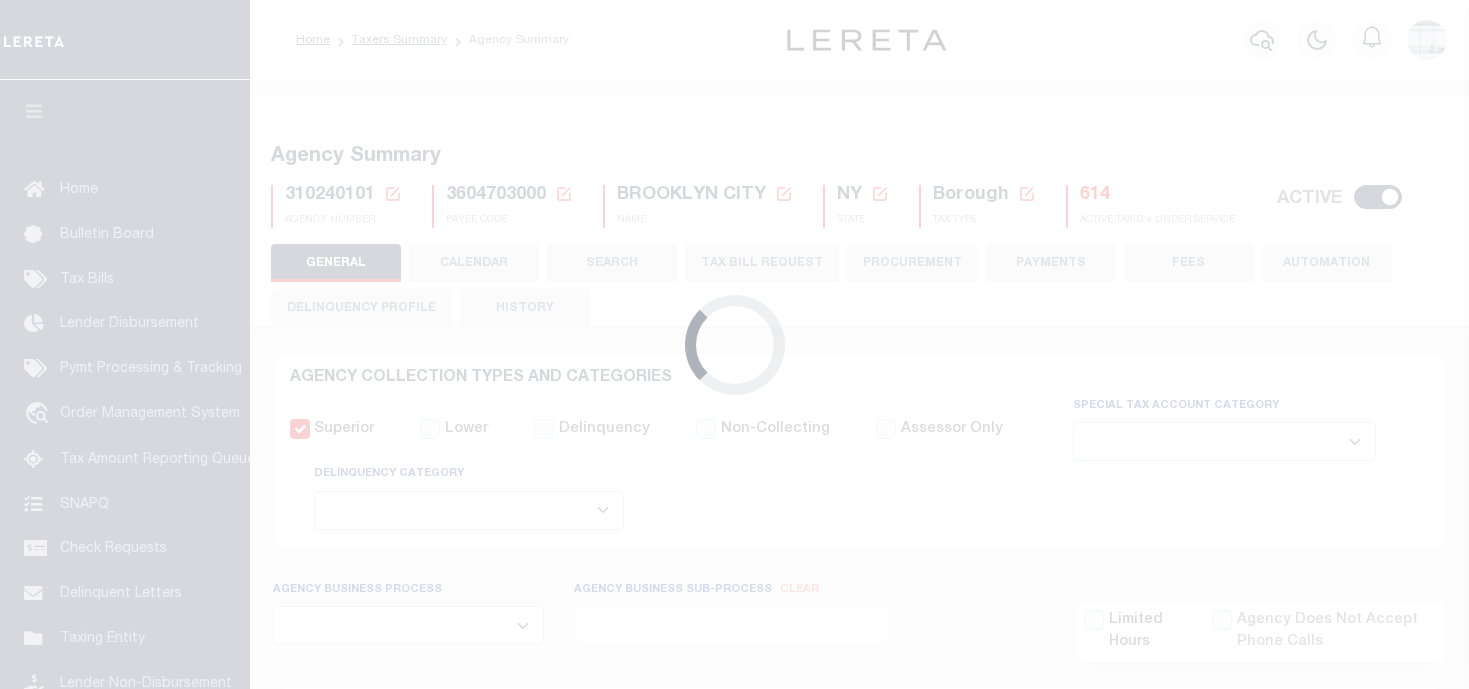 scroll, scrollTop: 0, scrollLeft: 0, axis: both 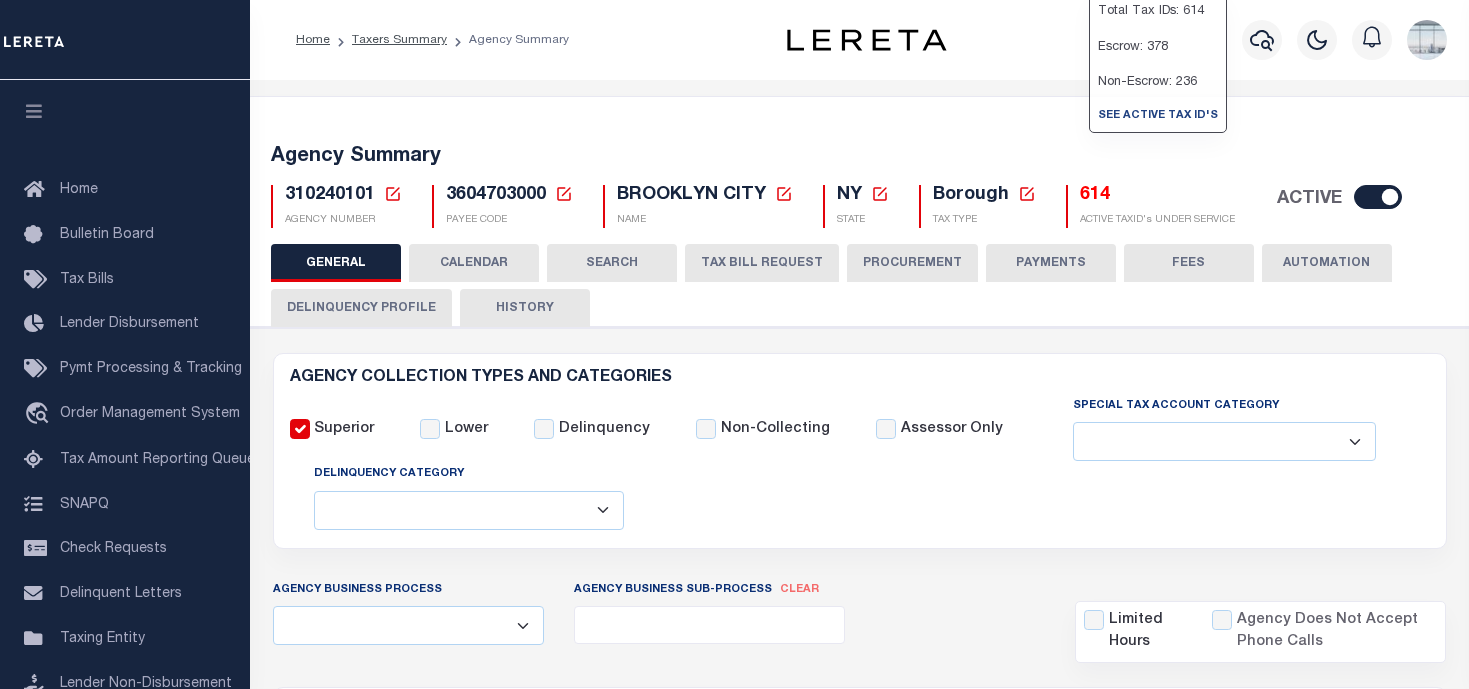 click 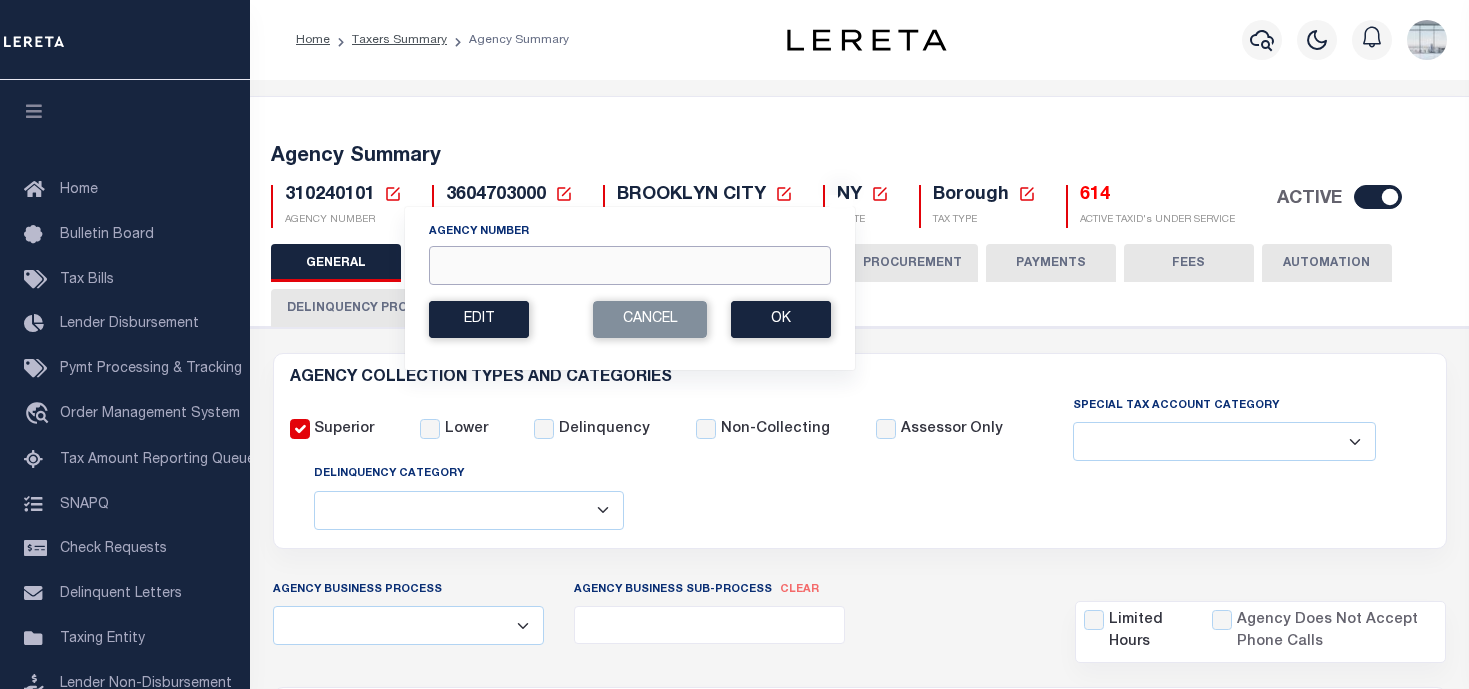 click on "Agency Number" at bounding box center (630, 265) 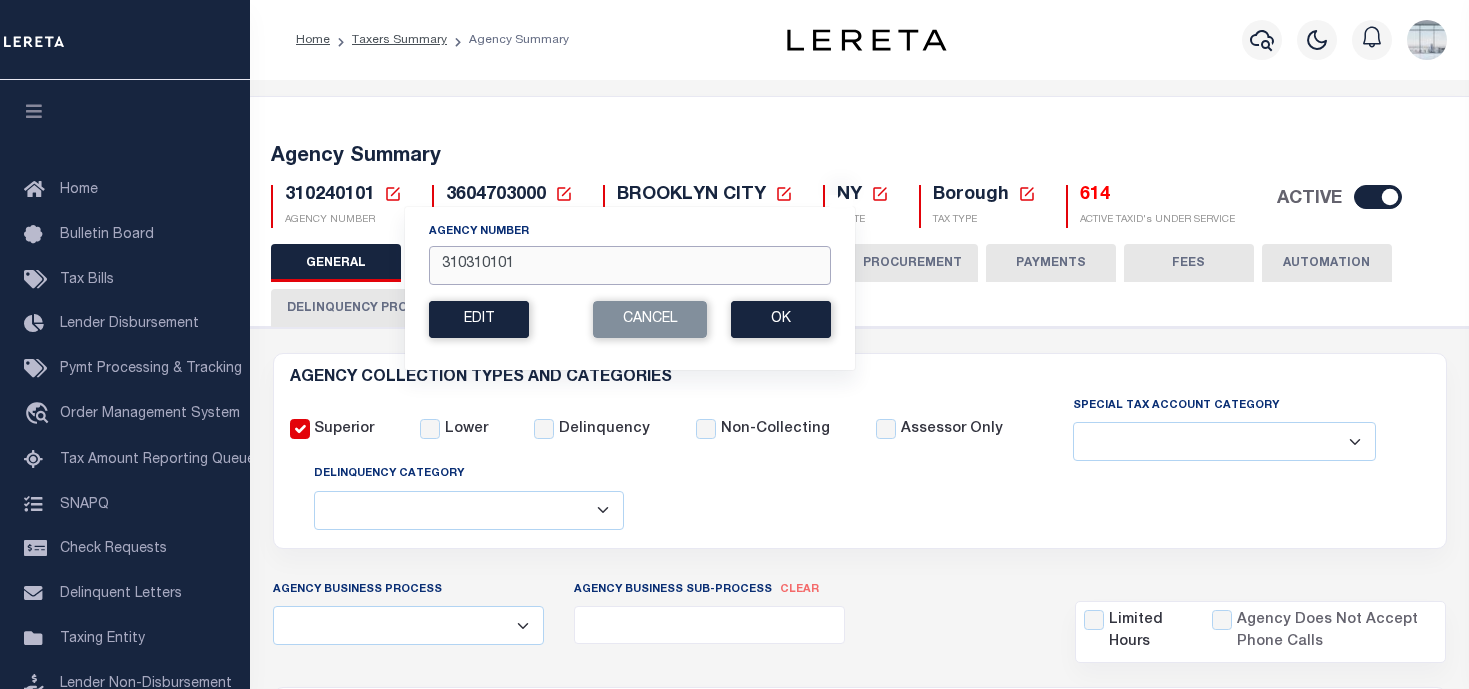 type on "310310101" 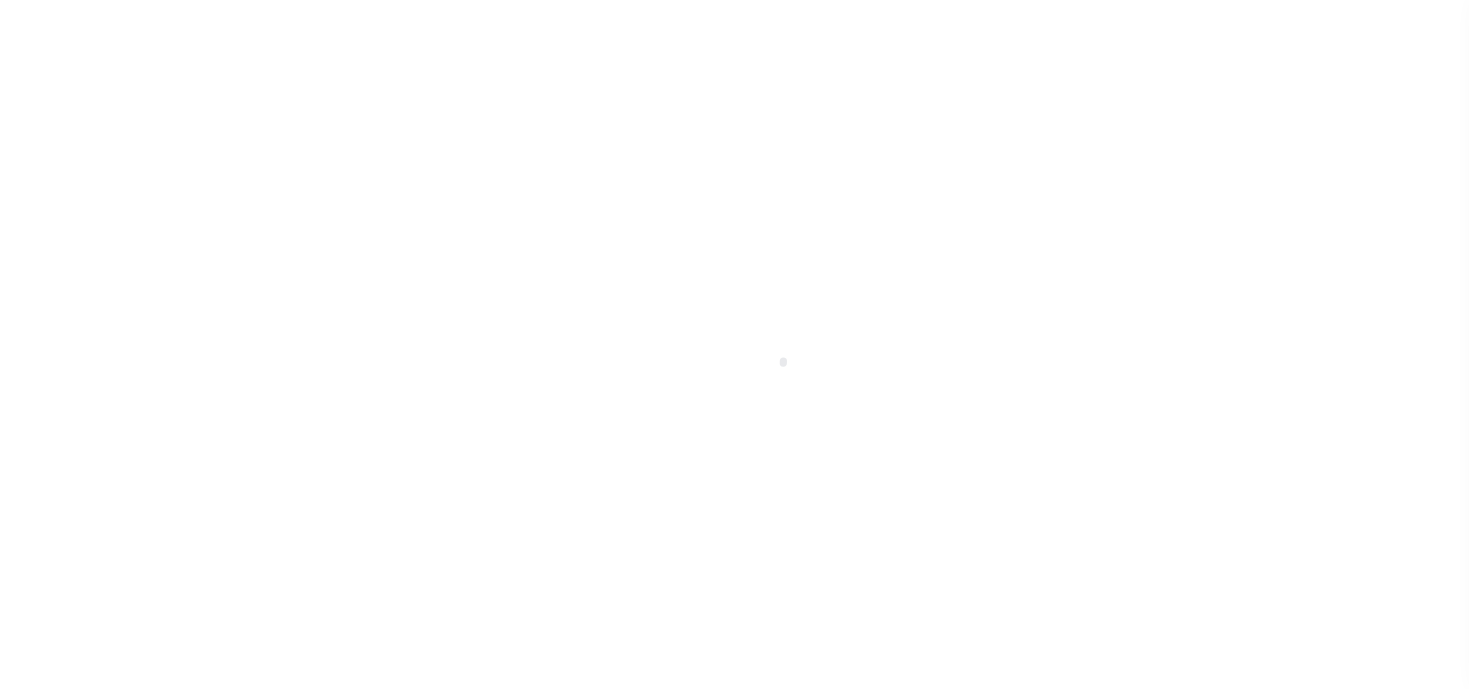 select 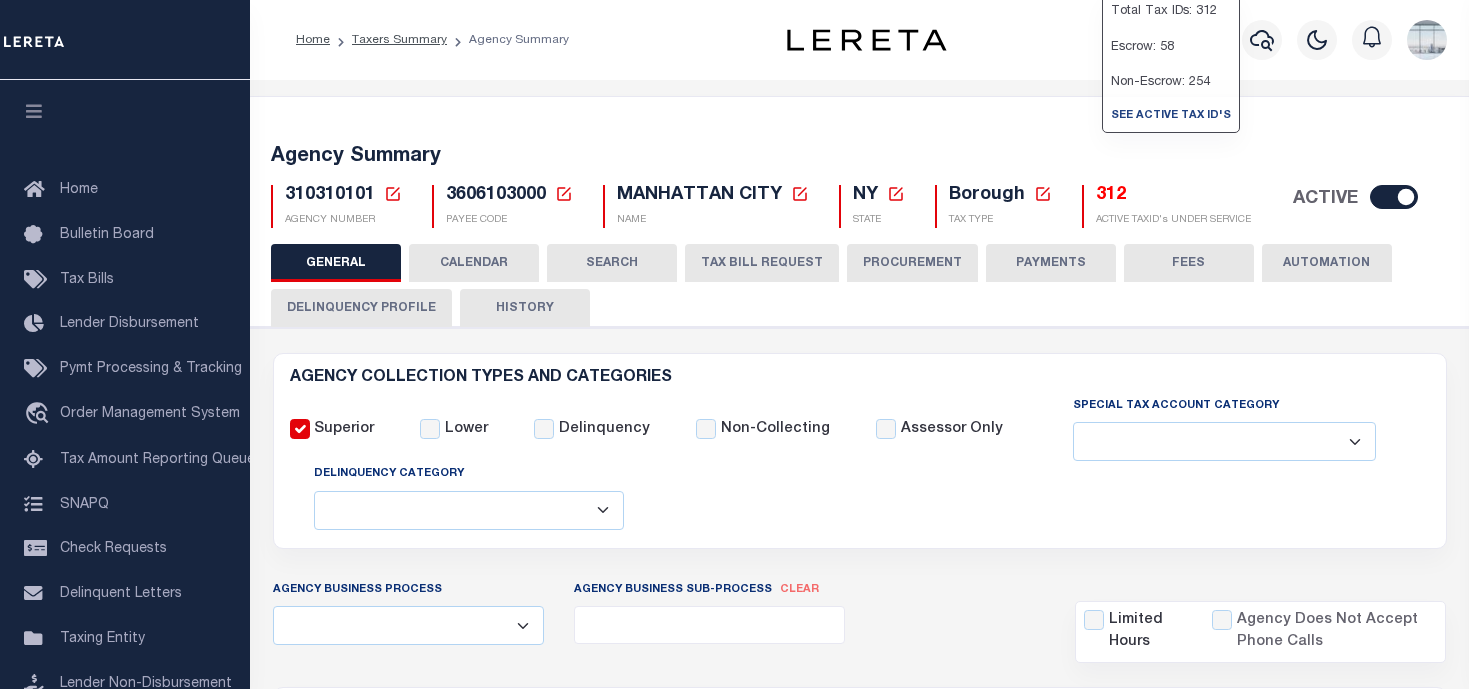 click 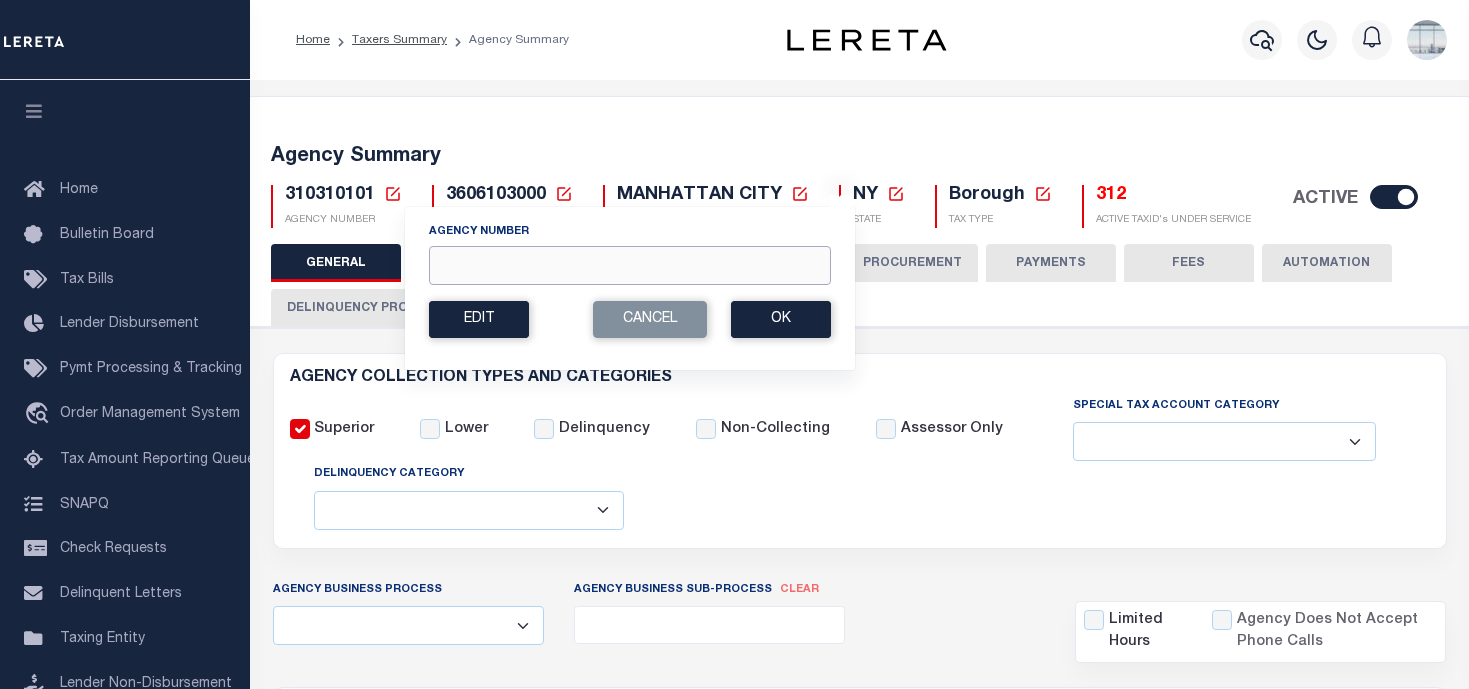 click on "Agency Number" at bounding box center (630, 265) 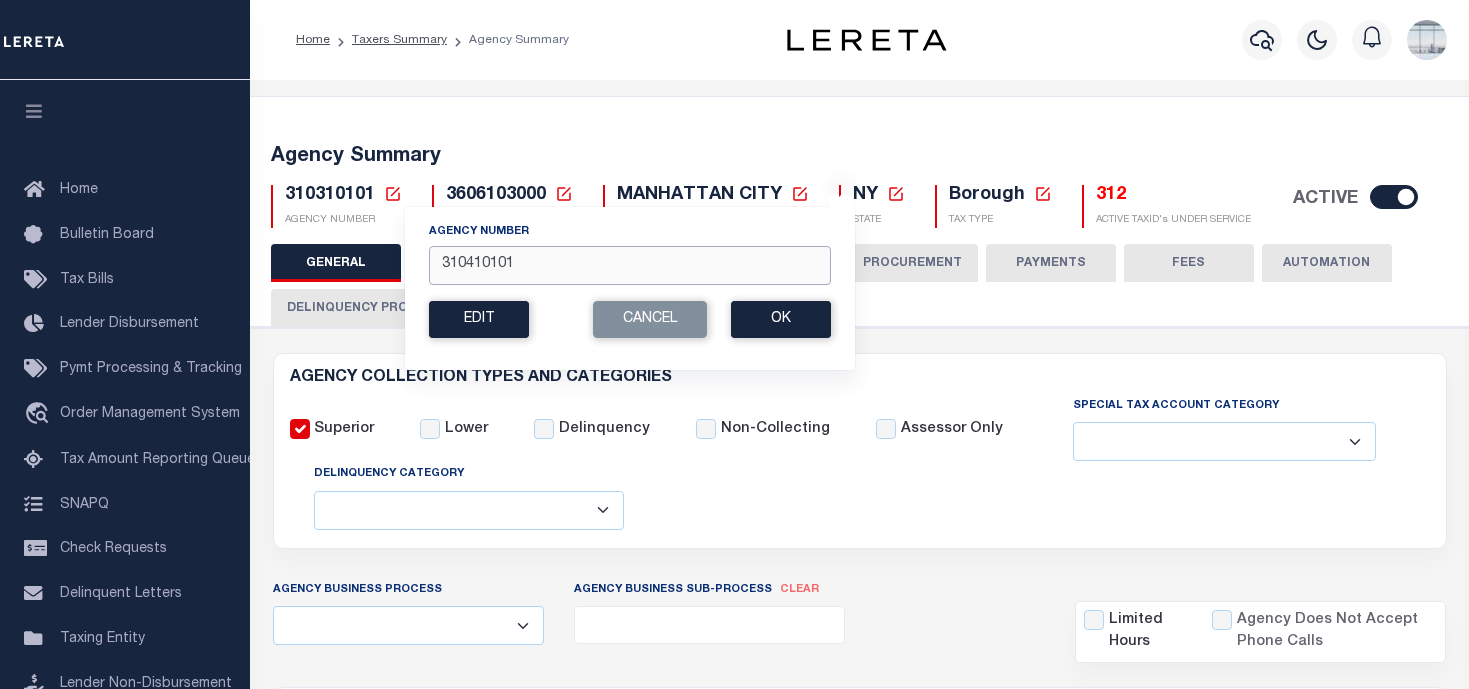 type on "310410101" 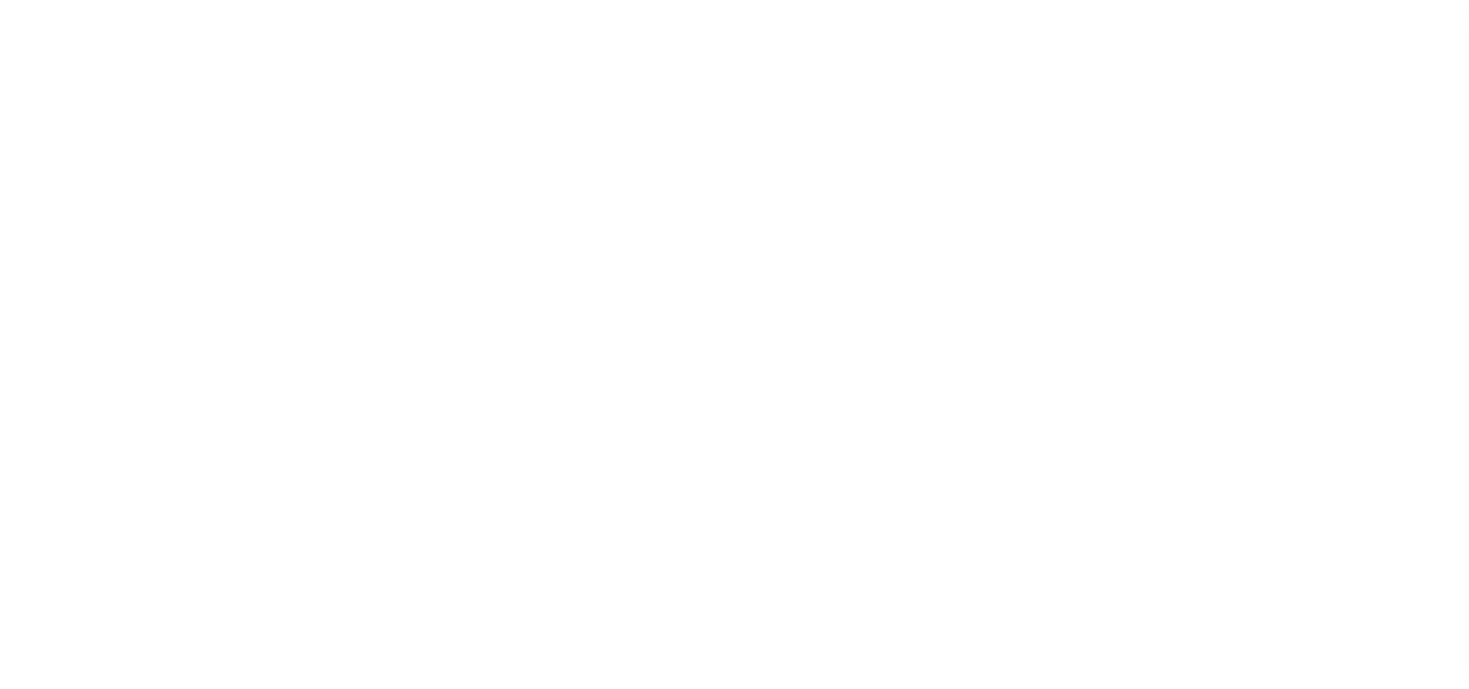 select 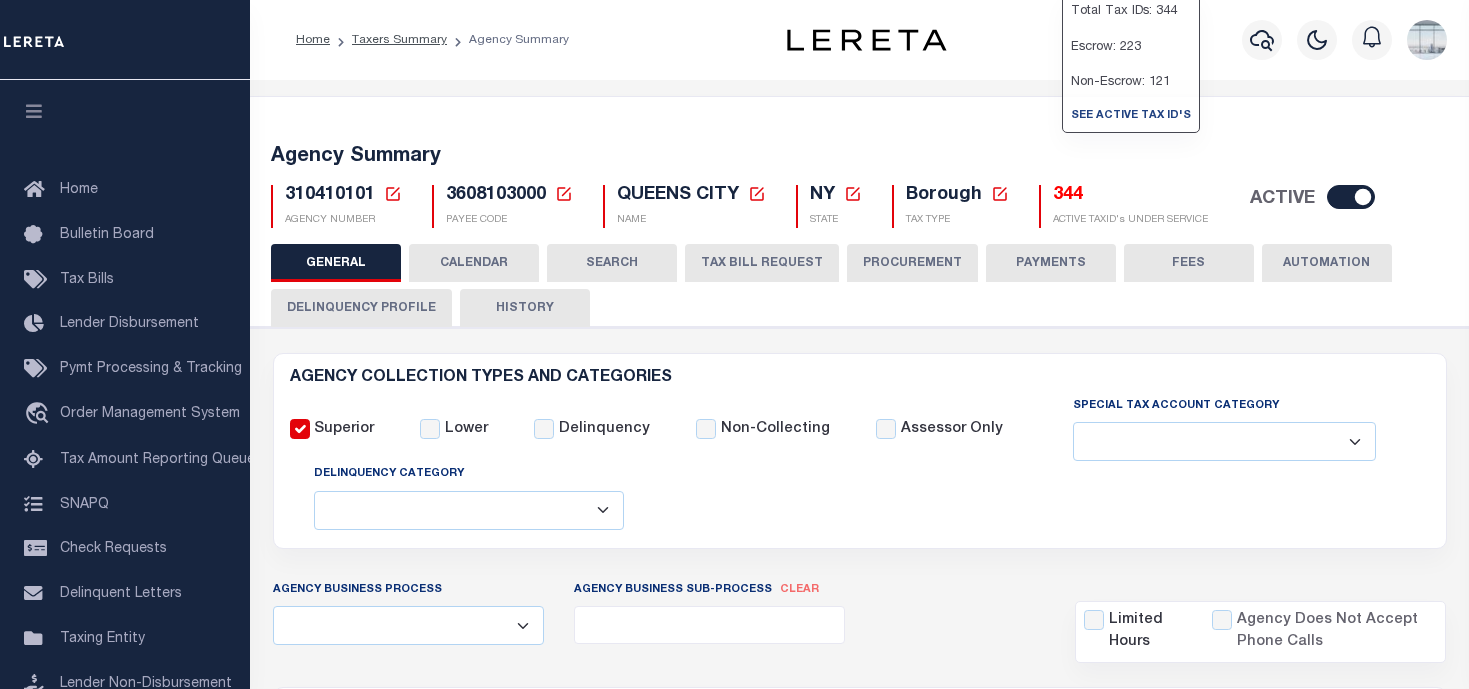 click on "310410101
Agency Number
Edit
Cancel Ok New Agency Number Cancel Ok AGENCY NUMBER" at bounding box center (336, 206) 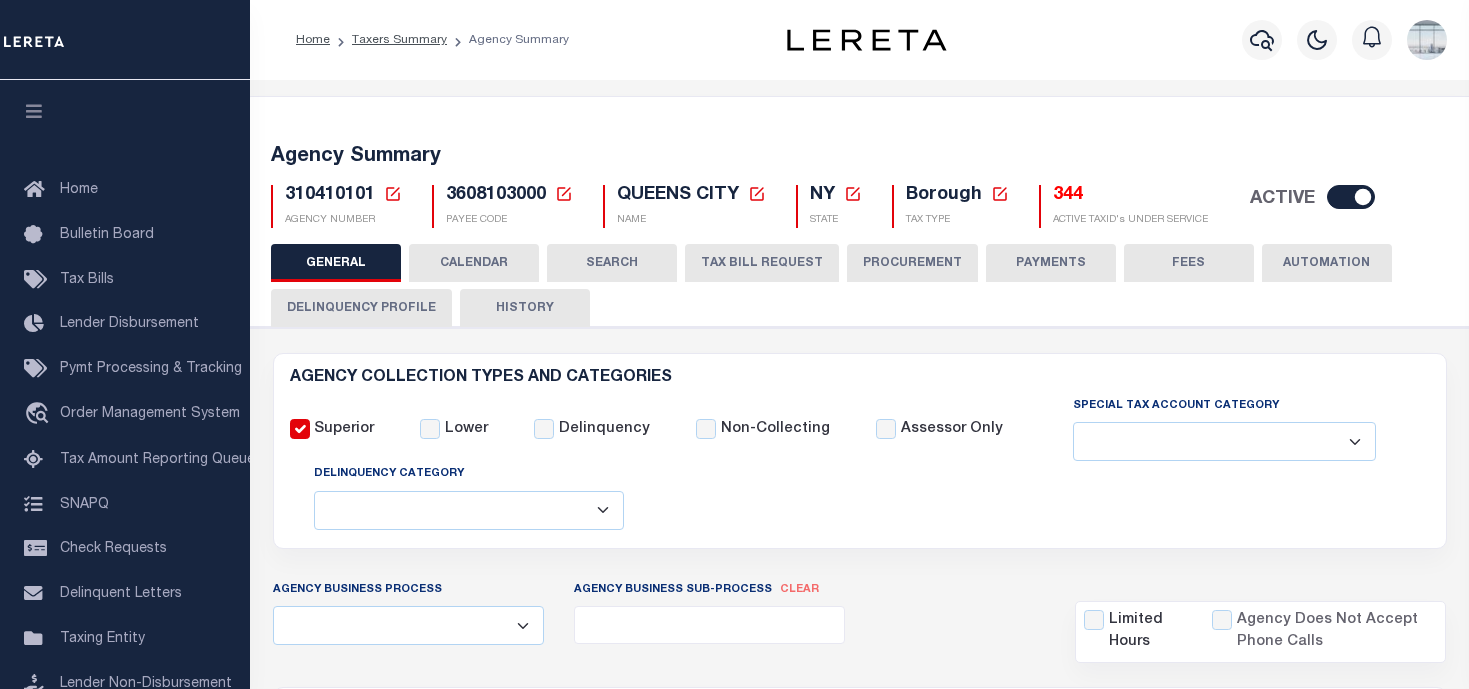 click 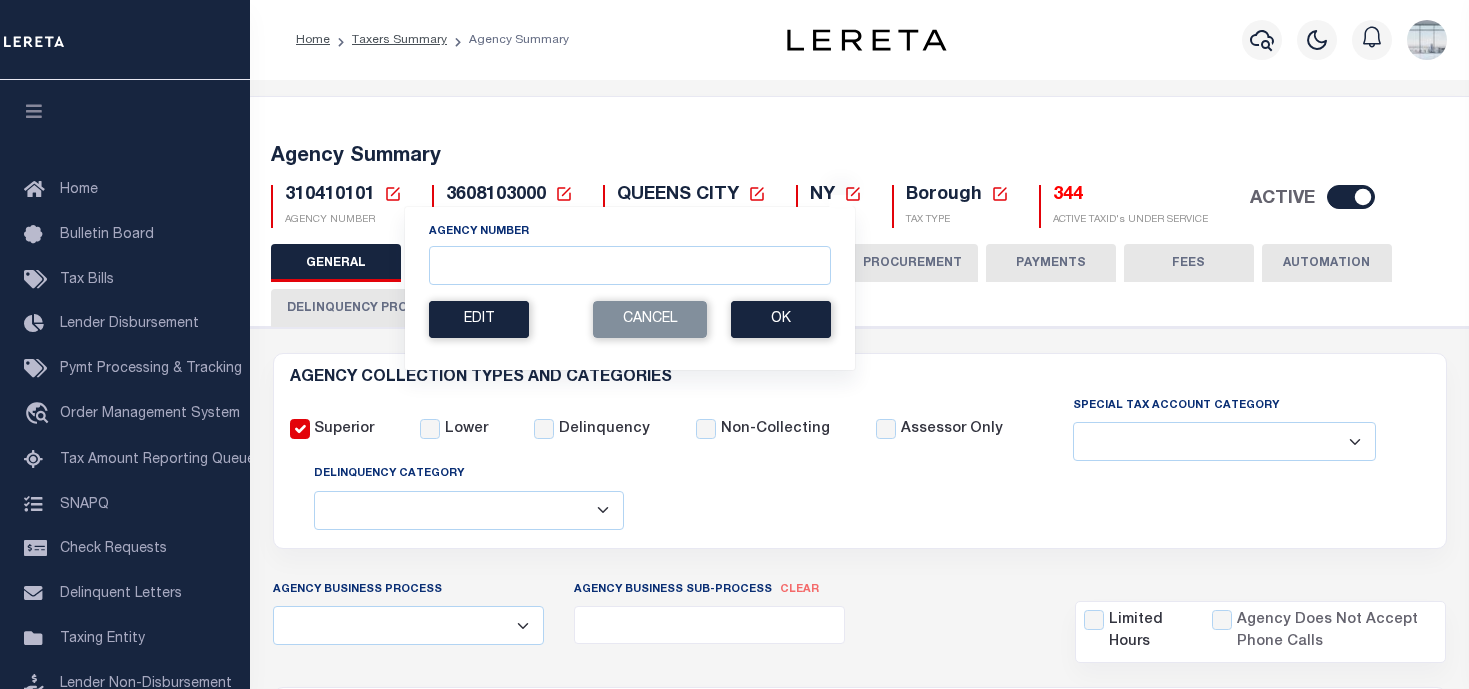 click on "Agency Number
Edit
Cancel
Ok" at bounding box center (630, 280) 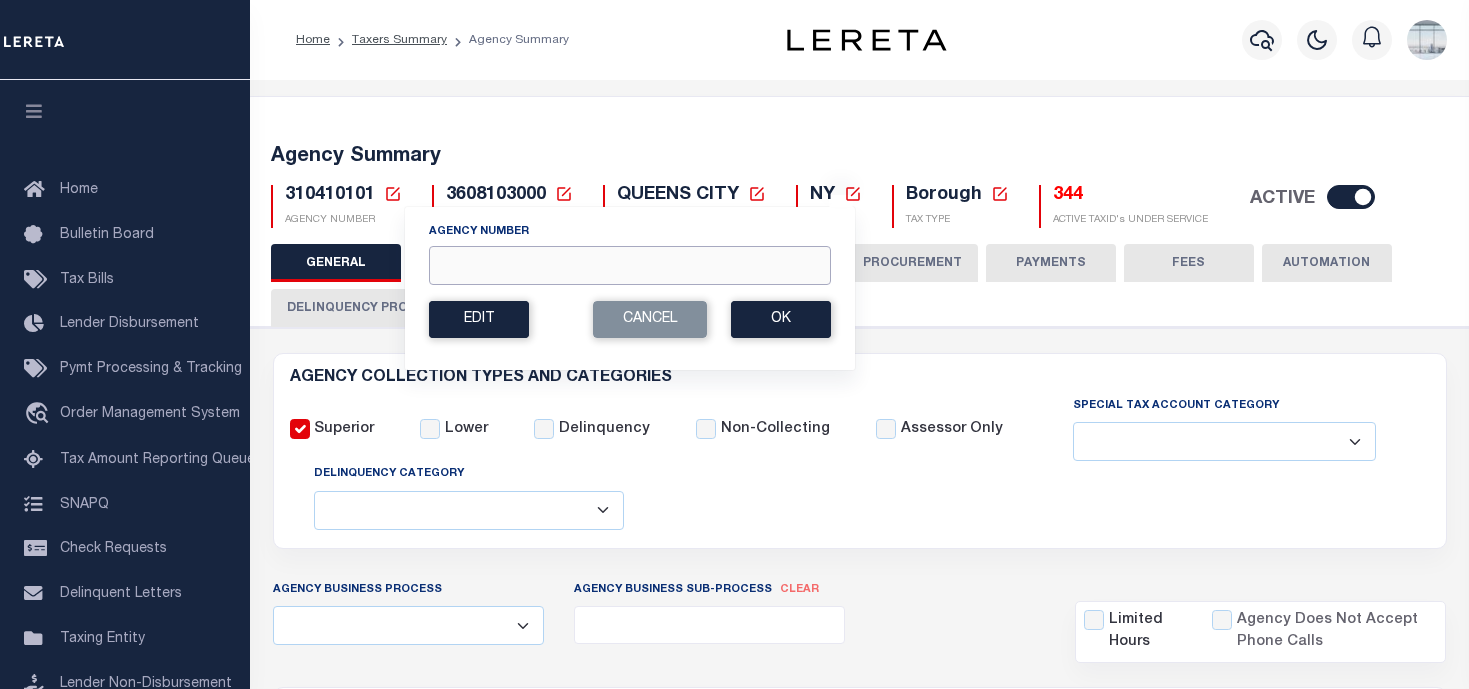 click on "Agency Number" at bounding box center (630, 265) 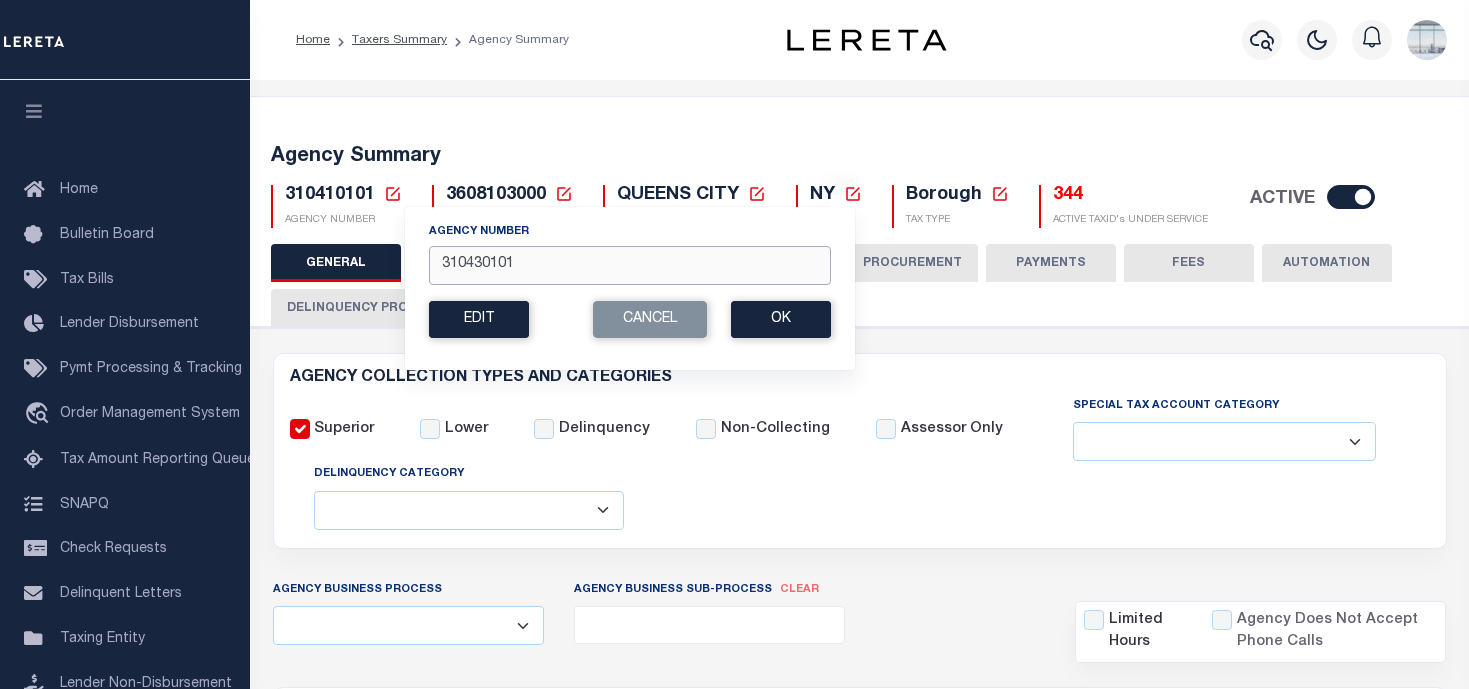 type on "310430101" 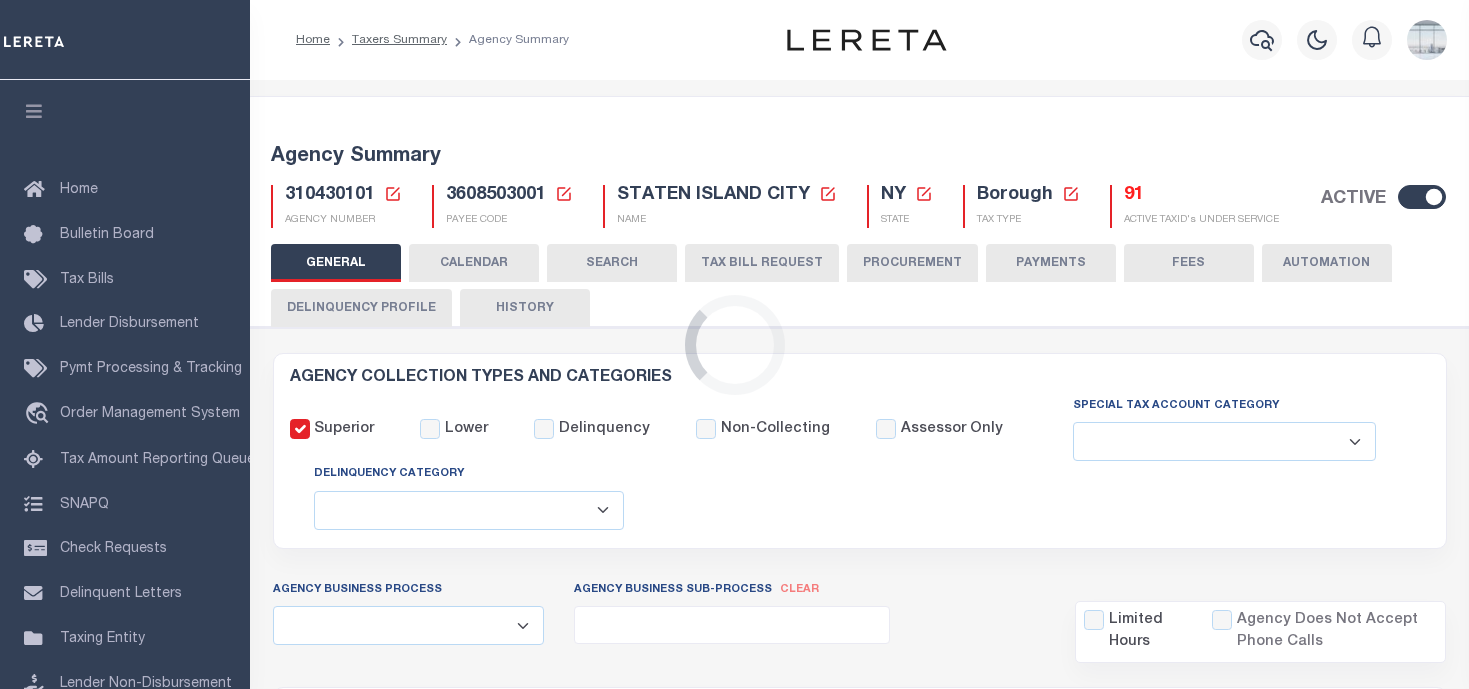 select 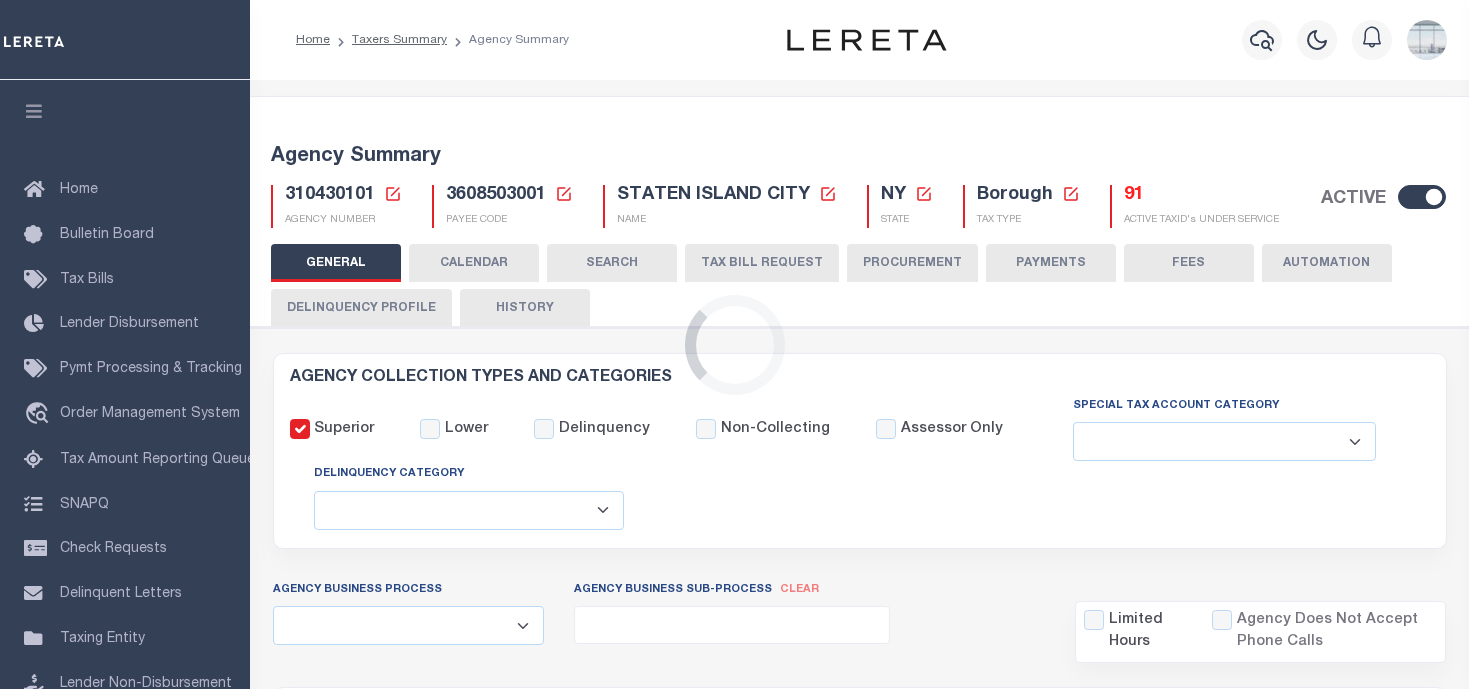 scroll, scrollTop: 0, scrollLeft: 0, axis: both 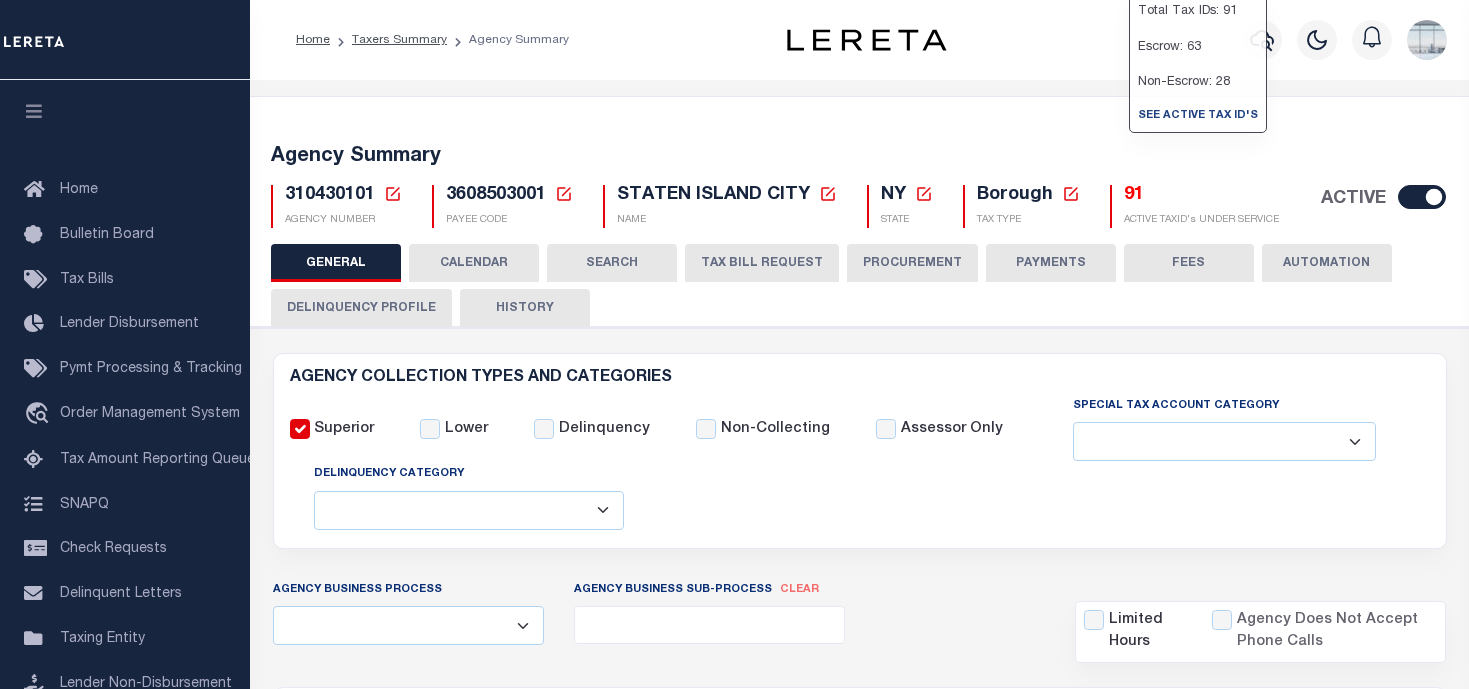 click on "91" at bounding box center [1201, 196] 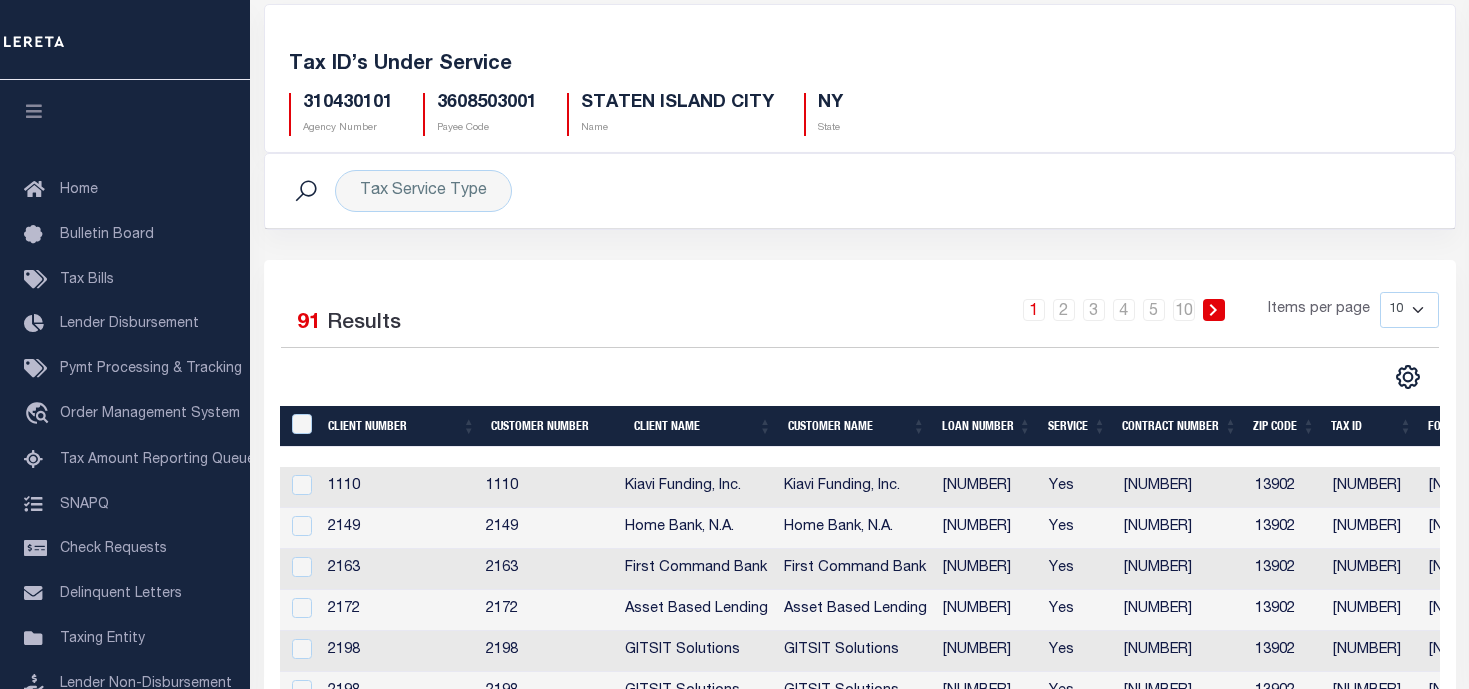 scroll, scrollTop: 200, scrollLeft: 0, axis: vertical 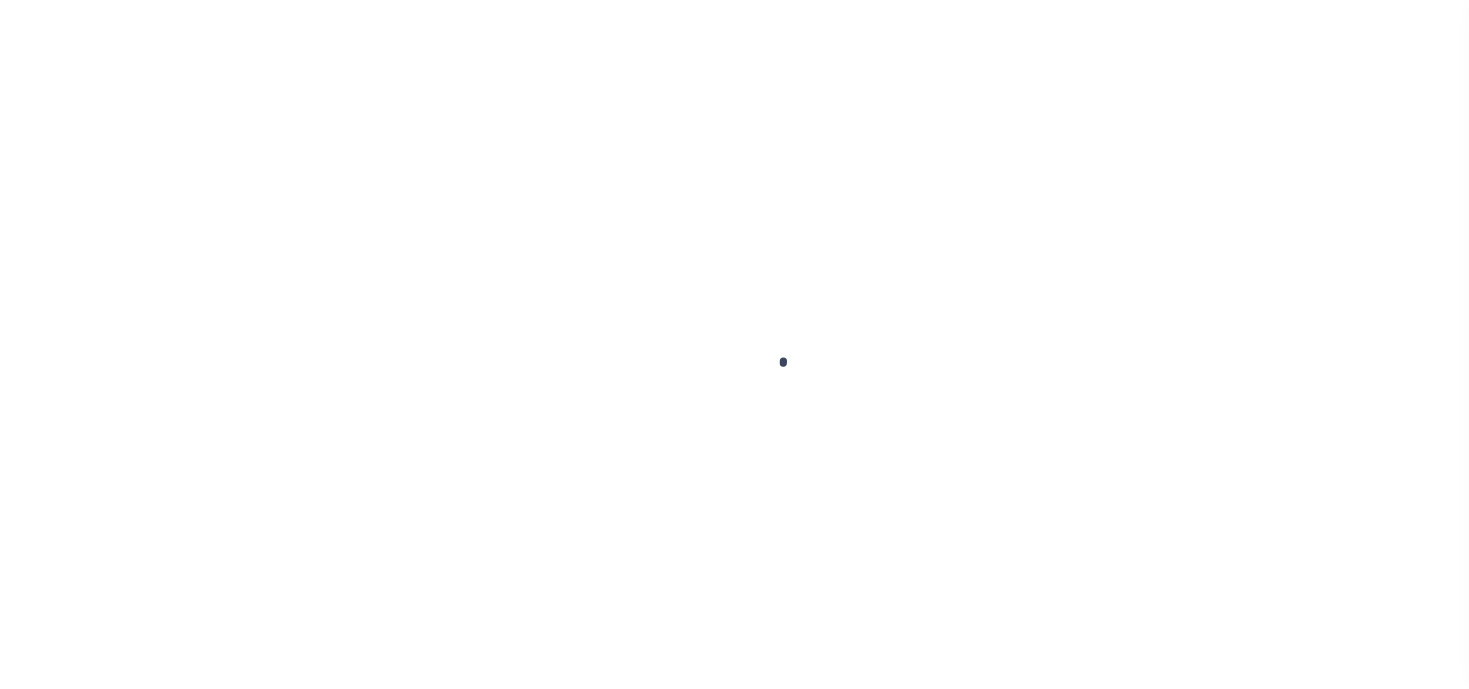 type on "34566116" 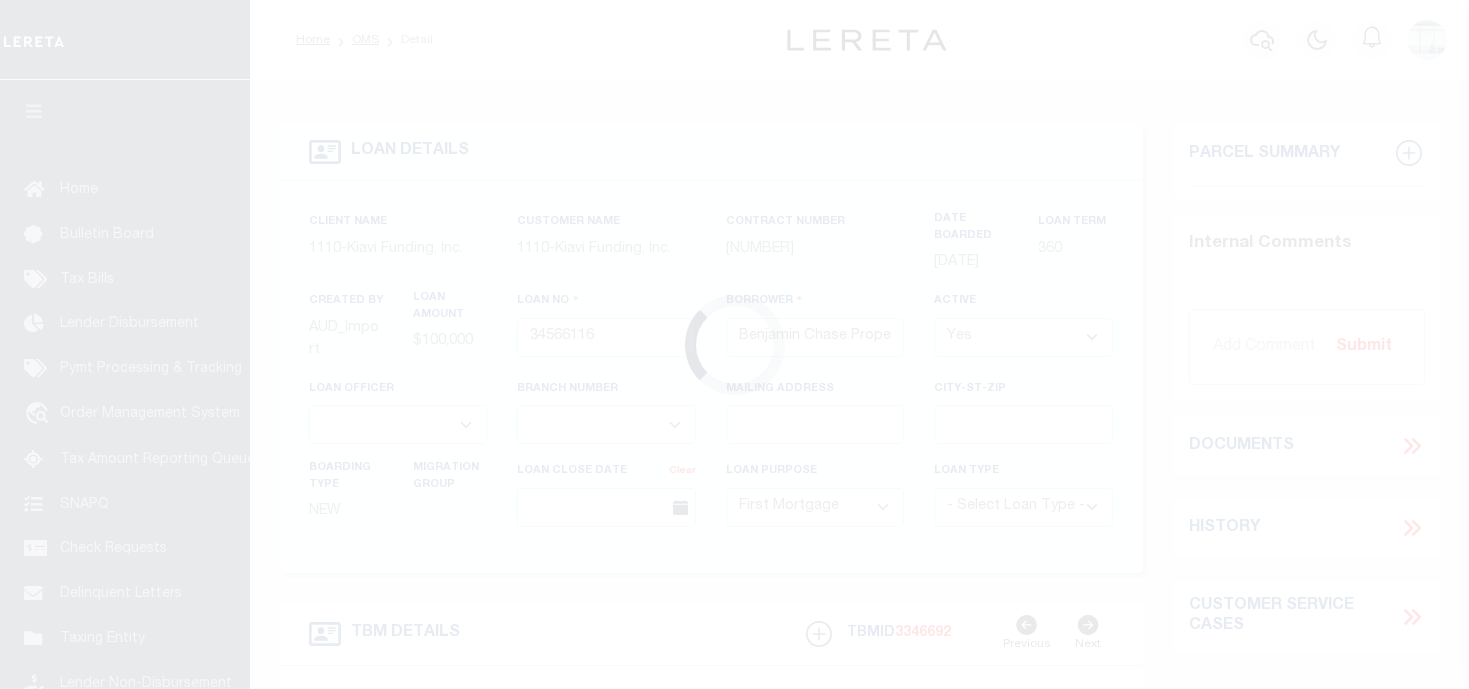 type on "348 LOCUST AVENUE 350, AMSTERDAM, NY, 12010" 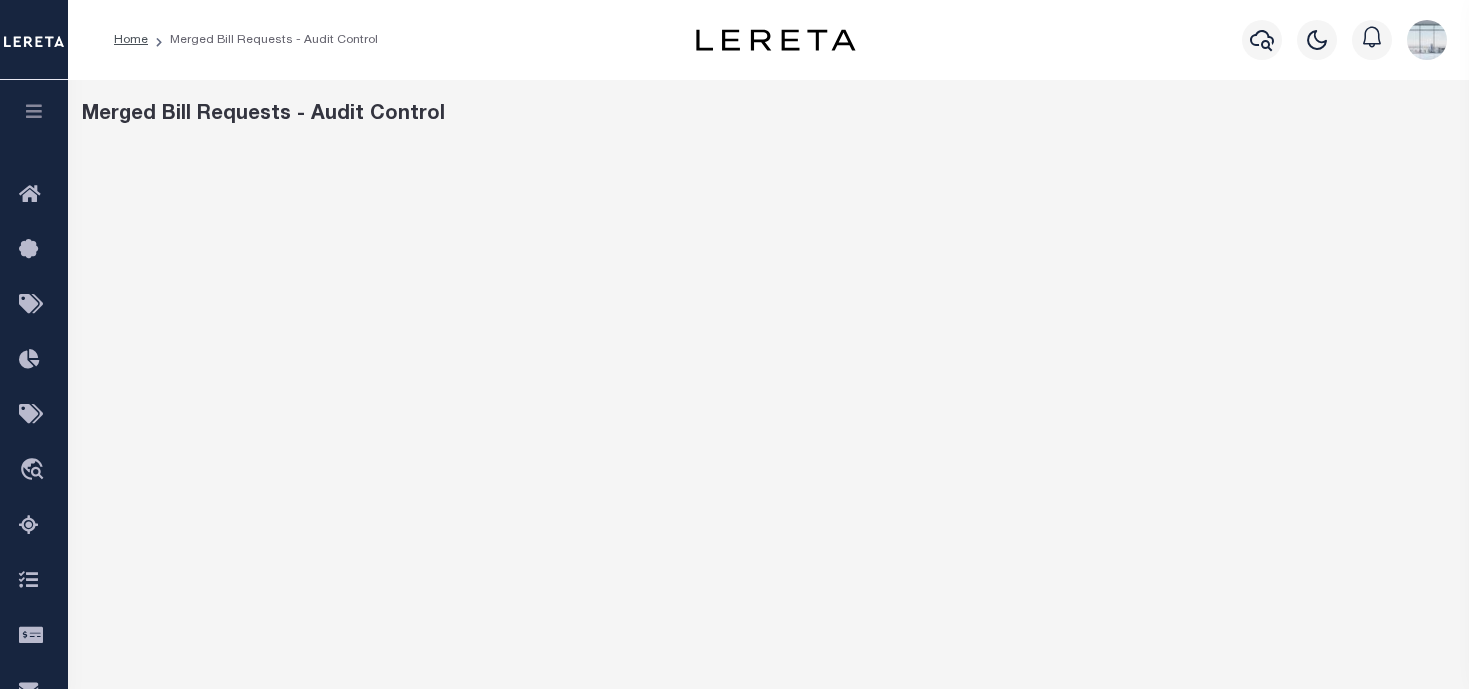 scroll, scrollTop: 64, scrollLeft: 0, axis: vertical 